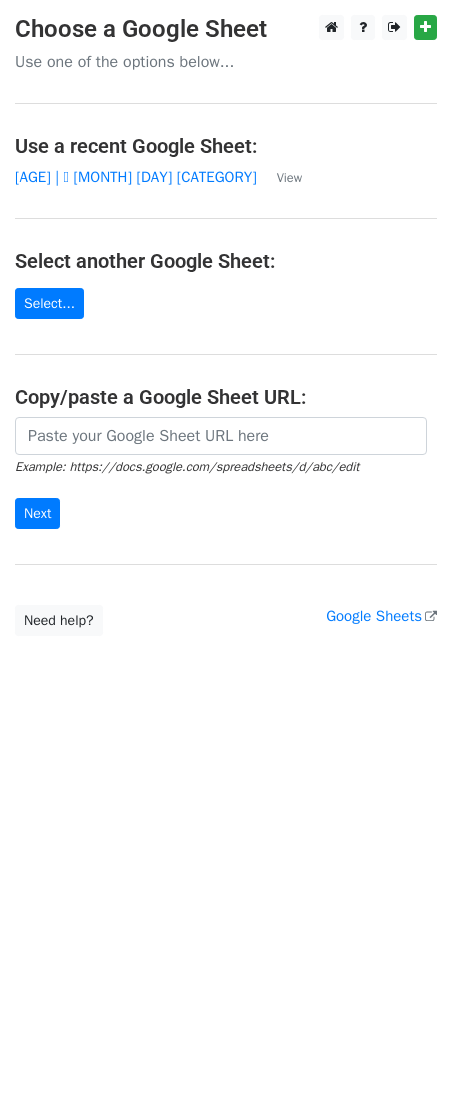 scroll, scrollTop: 0, scrollLeft: 0, axis: both 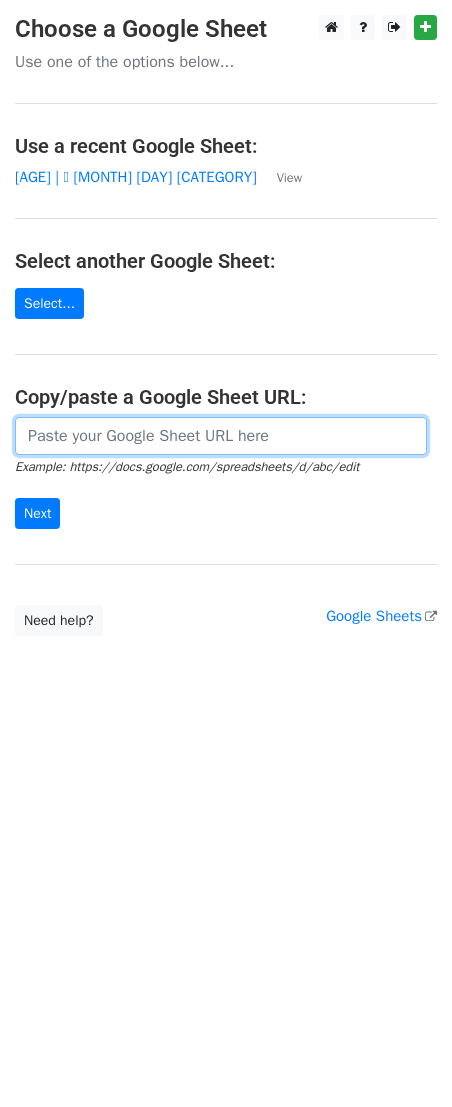 click at bounding box center (221, 436) 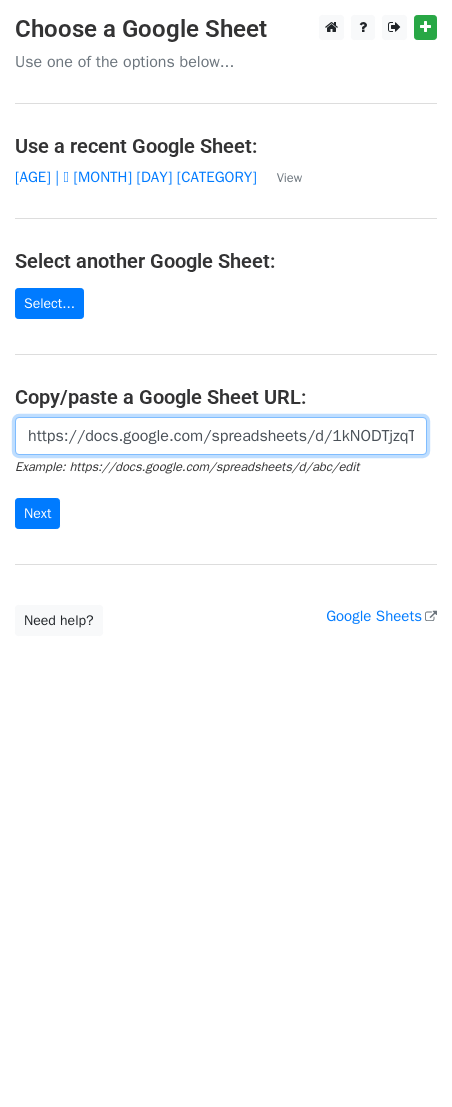 scroll, scrollTop: 0, scrollLeft: 448, axis: horizontal 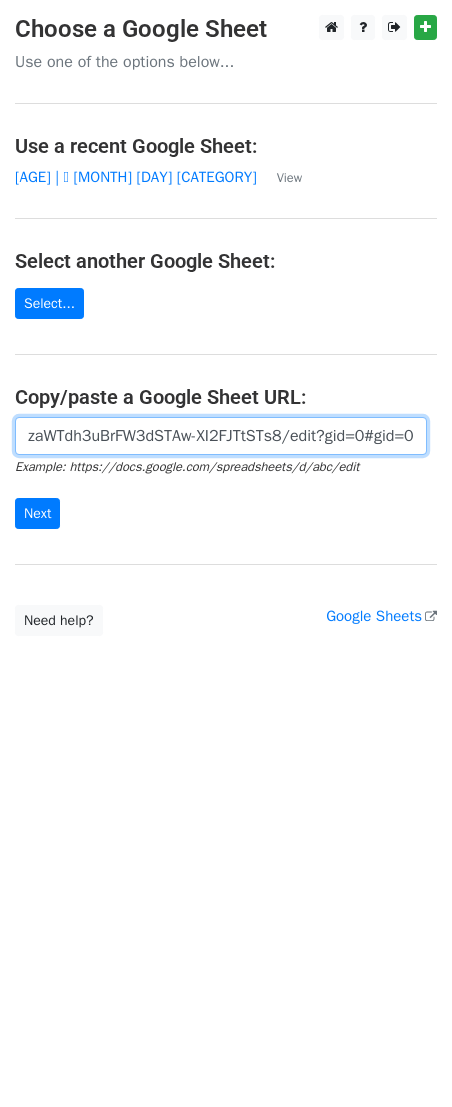 type on "https://docs.google.com/spreadsheets/d/1kNODTjzqTm_bvzaWTdh3uBrFW3dSTAw-XI2FJTtSTs8/edit?gid=0#gid=0" 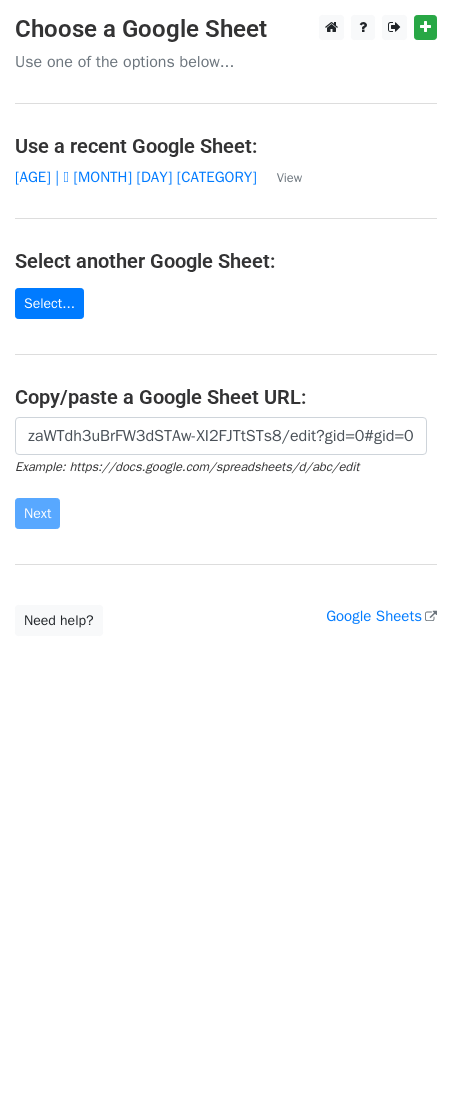 scroll, scrollTop: 0, scrollLeft: 0, axis: both 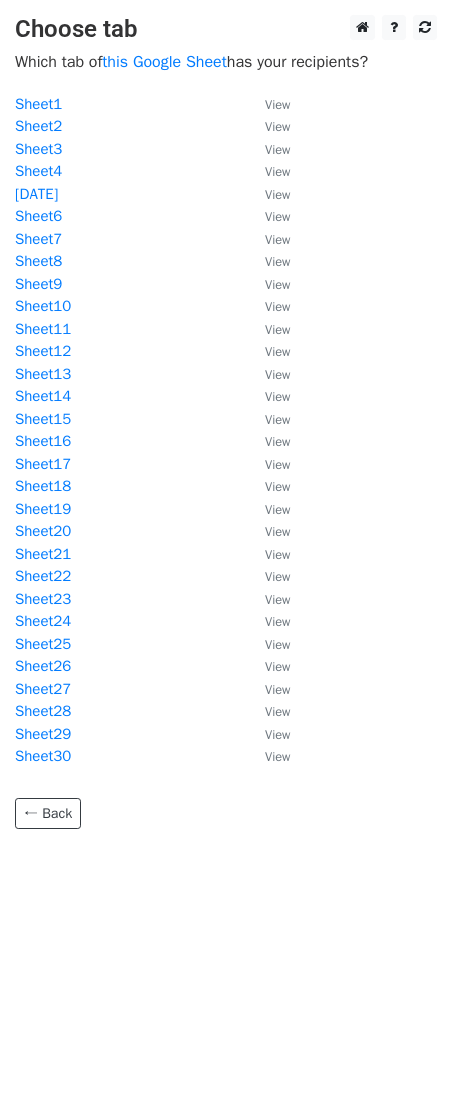 click on "Sheet16" at bounding box center [130, 441] 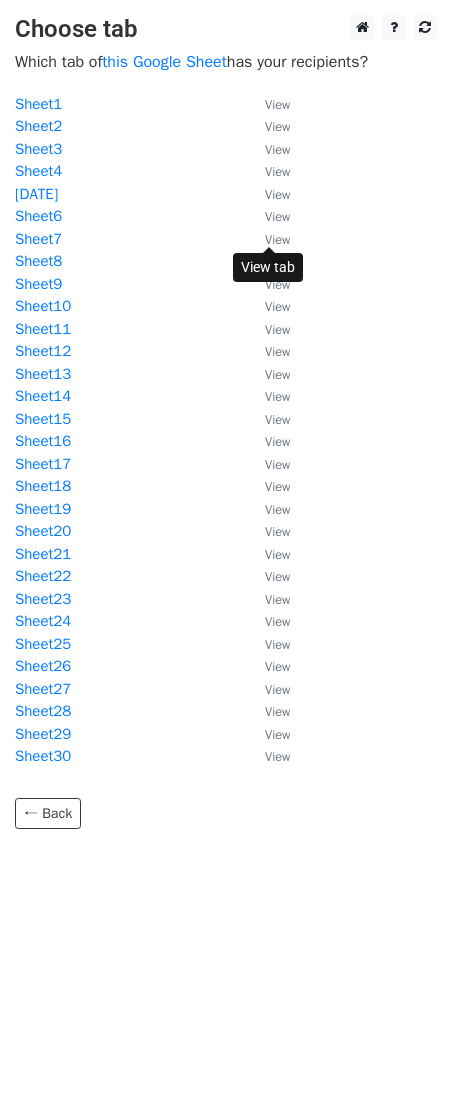 click on "View" at bounding box center [277, 240] 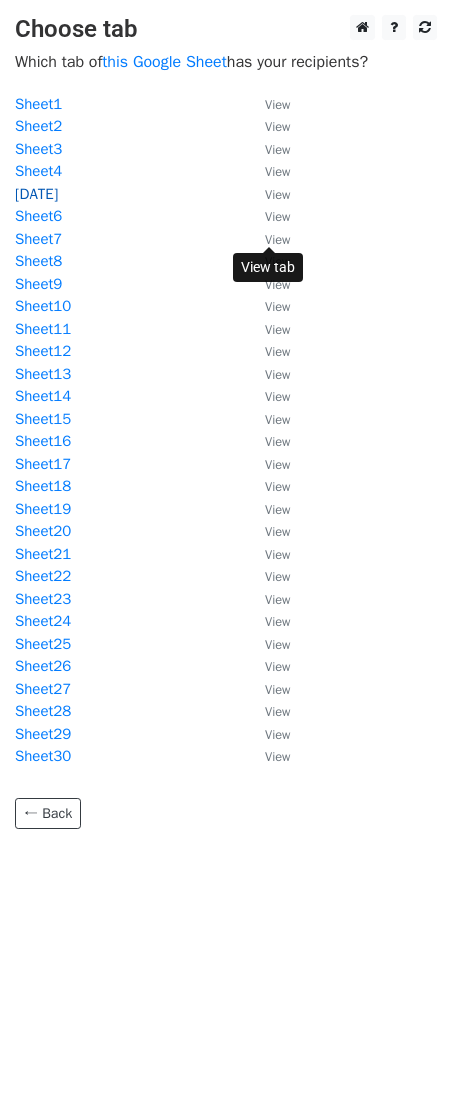 click on "8/5" at bounding box center [36, 194] 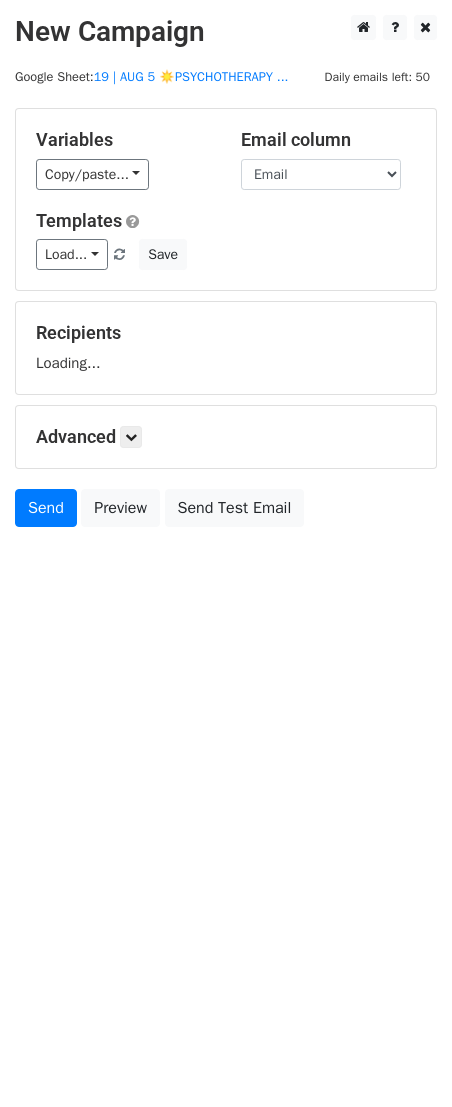 scroll, scrollTop: 0, scrollLeft: 0, axis: both 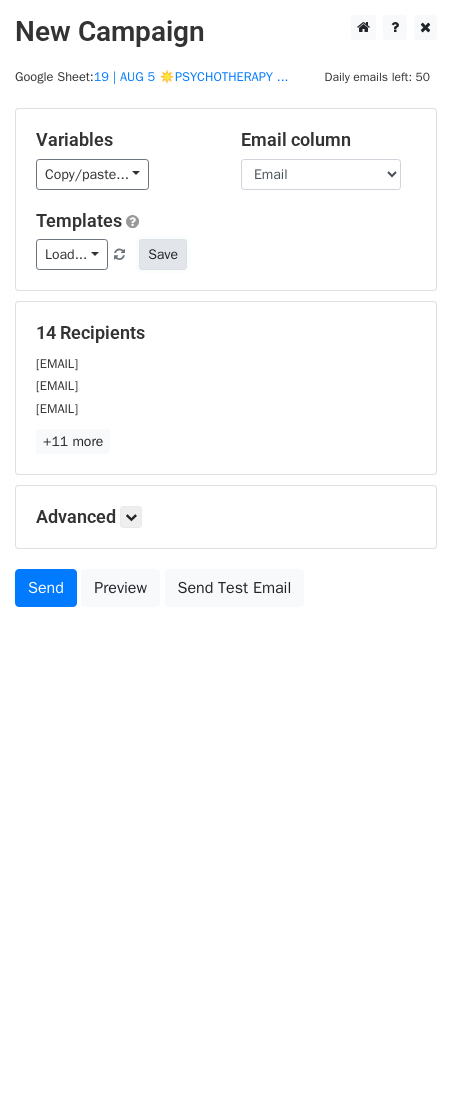 click on "Save" at bounding box center (163, 254) 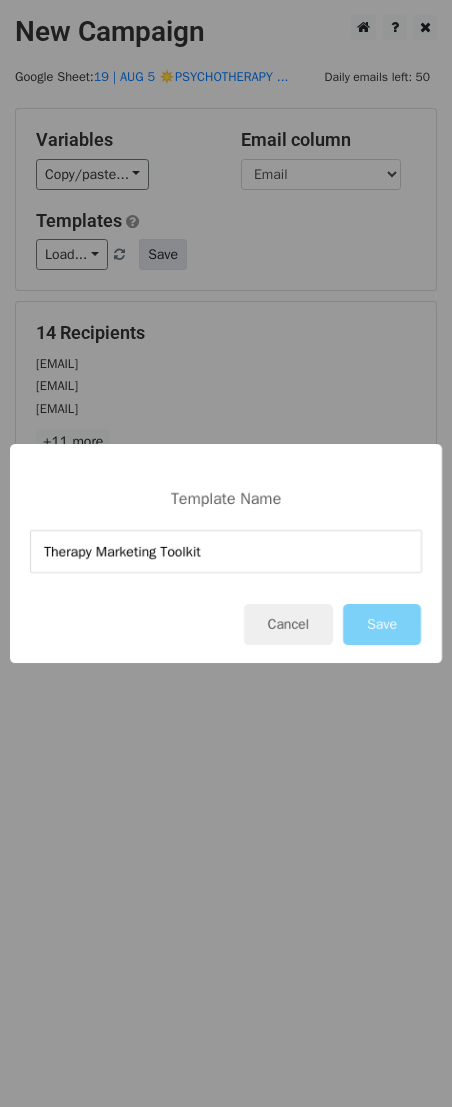 type on "Therapy Marketing Toolkit" 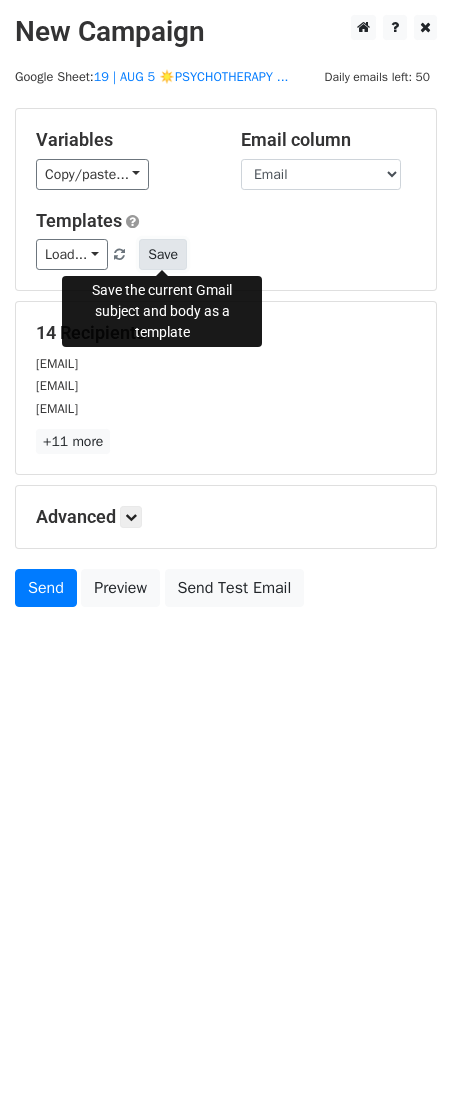 click on "Save" at bounding box center (163, 254) 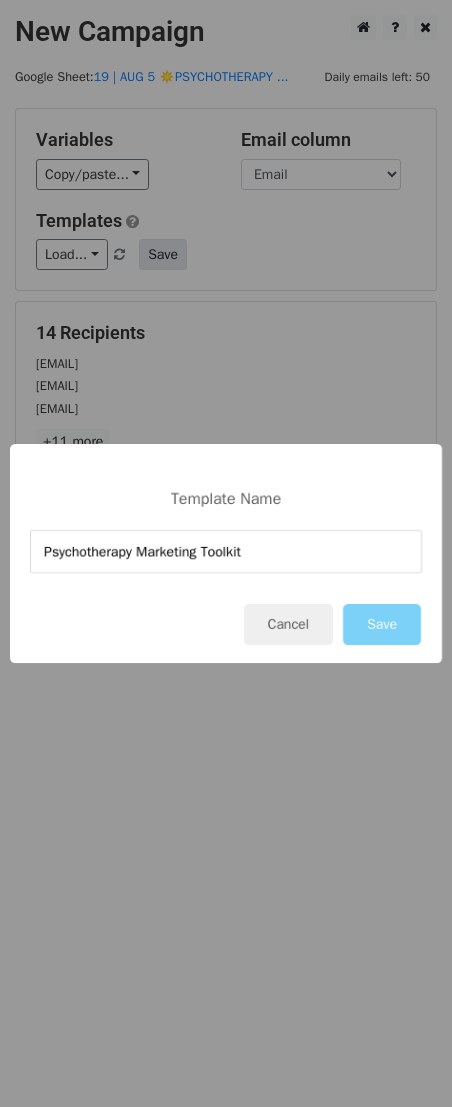 type on "Psychotherapy Marketing Toolkit" 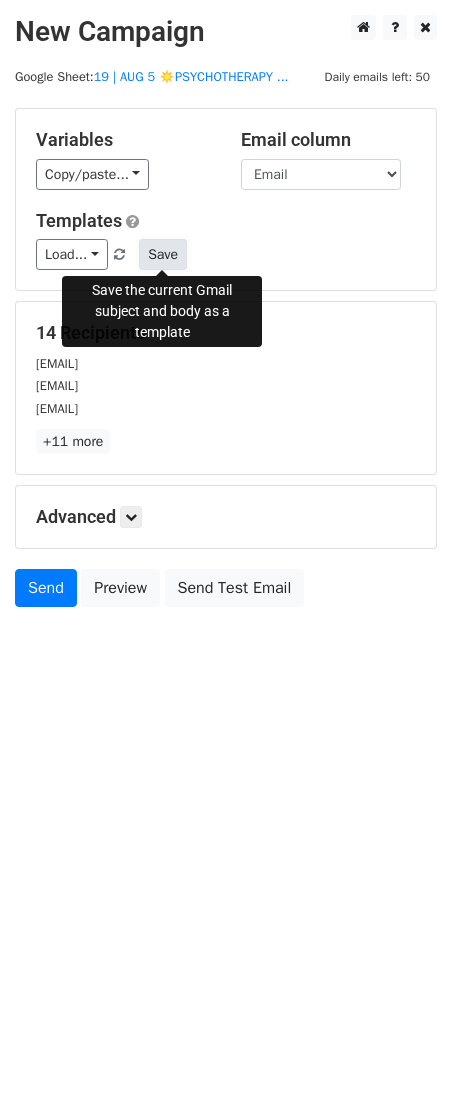click on "Save" at bounding box center (163, 254) 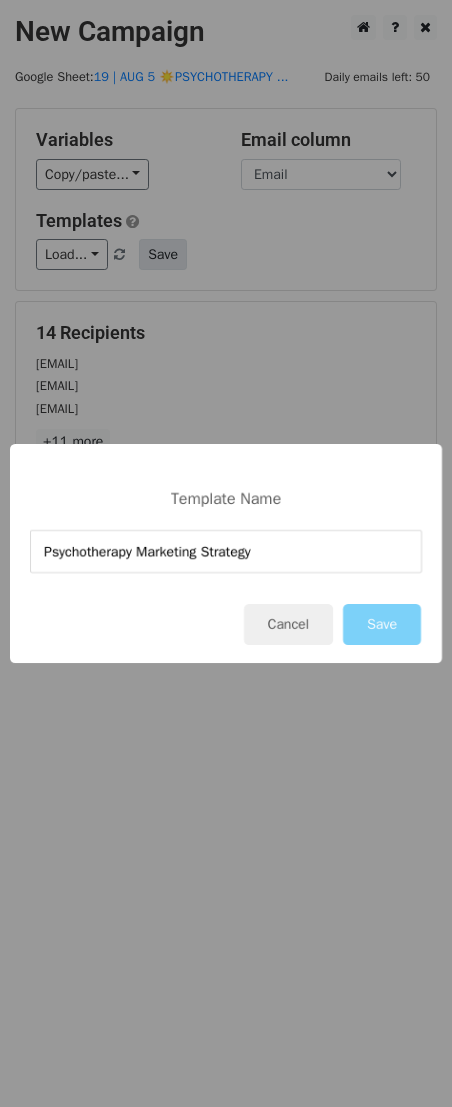 type on "Psychotherapy Marketing Strategy" 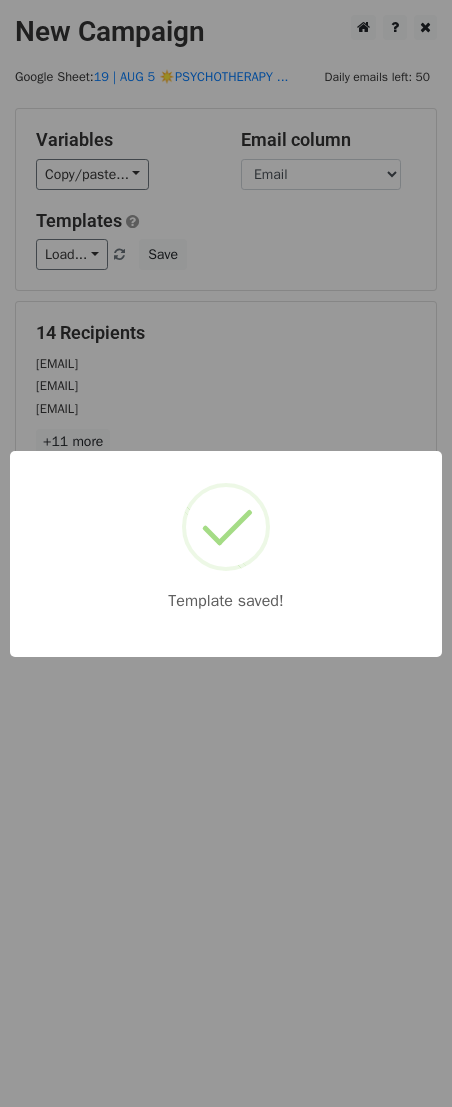 click on "Template saved!" at bounding box center (226, 553) 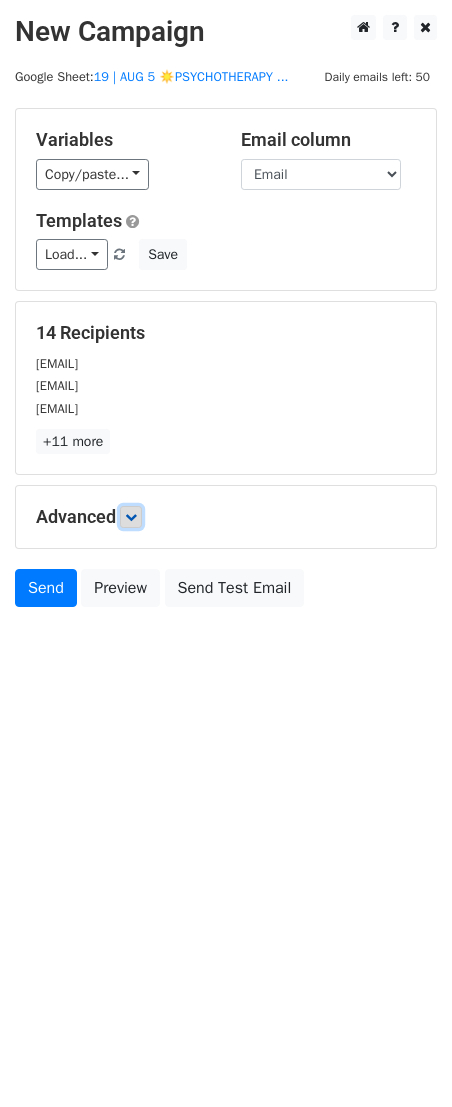 click at bounding box center [131, 517] 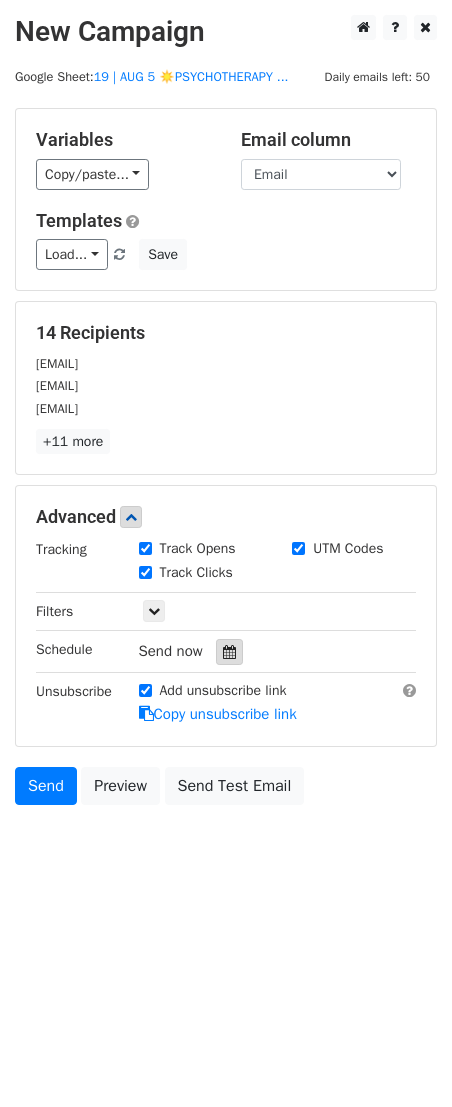 click at bounding box center (229, 652) 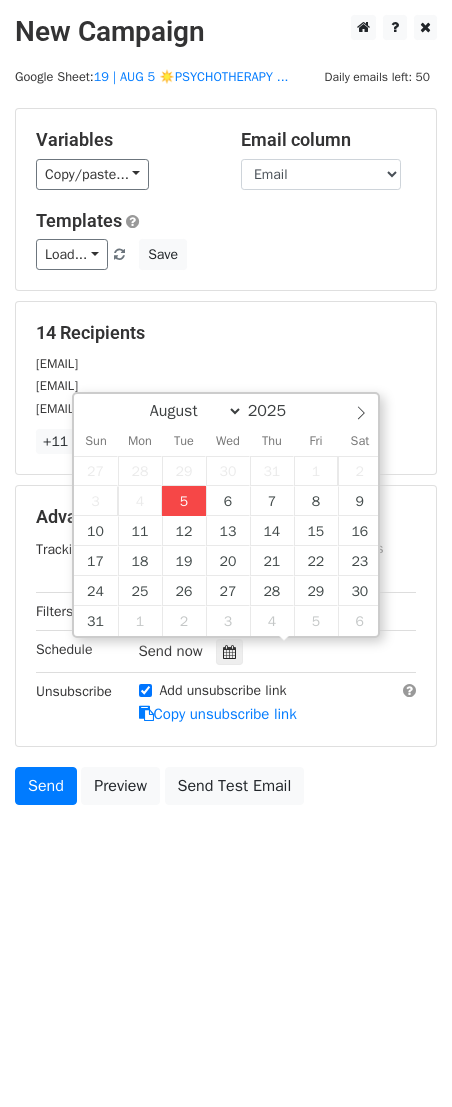 type on "2025-08-05 12:00" 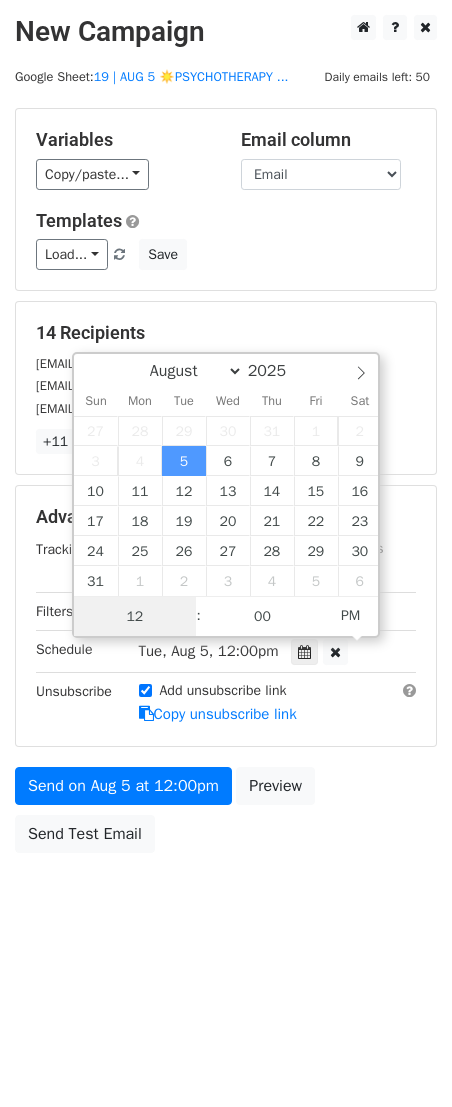 scroll, scrollTop: 0, scrollLeft: 0, axis: both 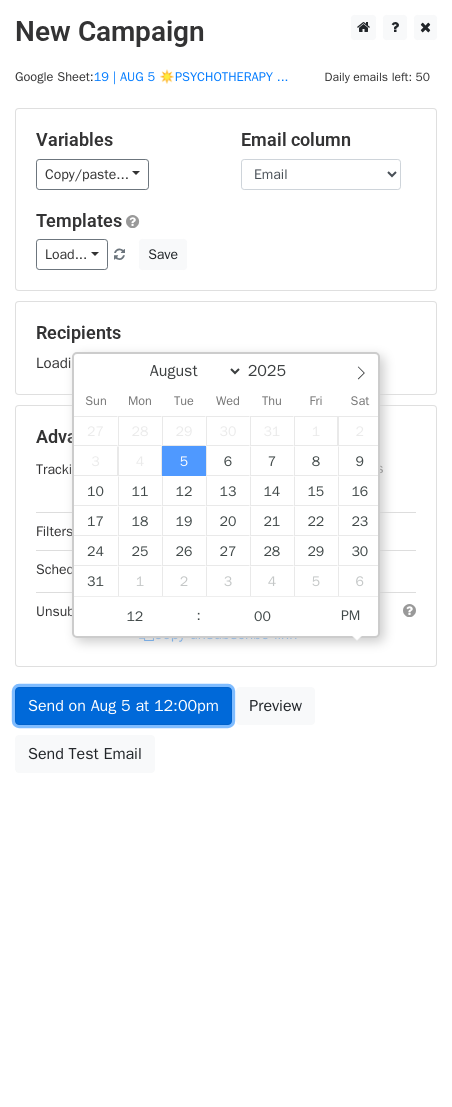click on "Send on Aug 5 at 12:00pm" at bounding box center [123, 706] 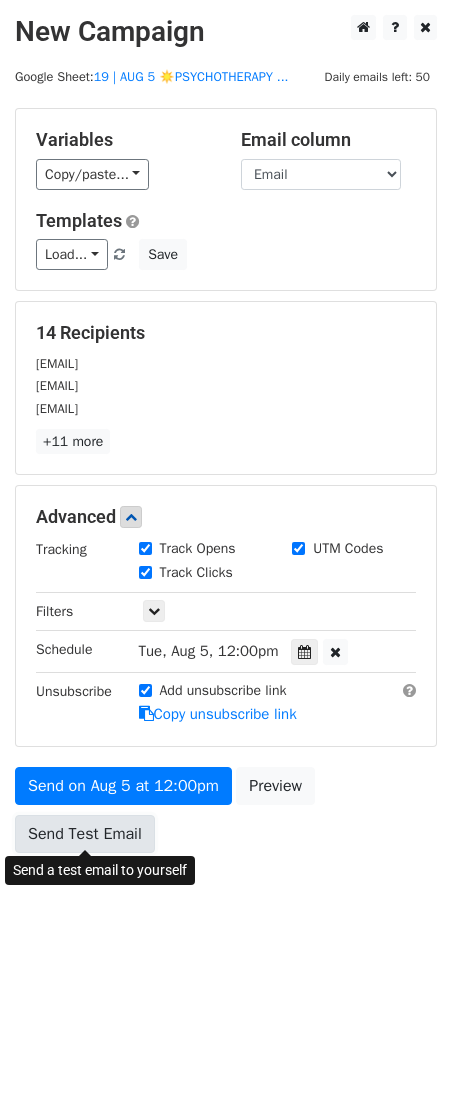 drag, startPoint x: 77, startPoint y: 839, endPoint x: 62, endPoint y: 839, distance: 15 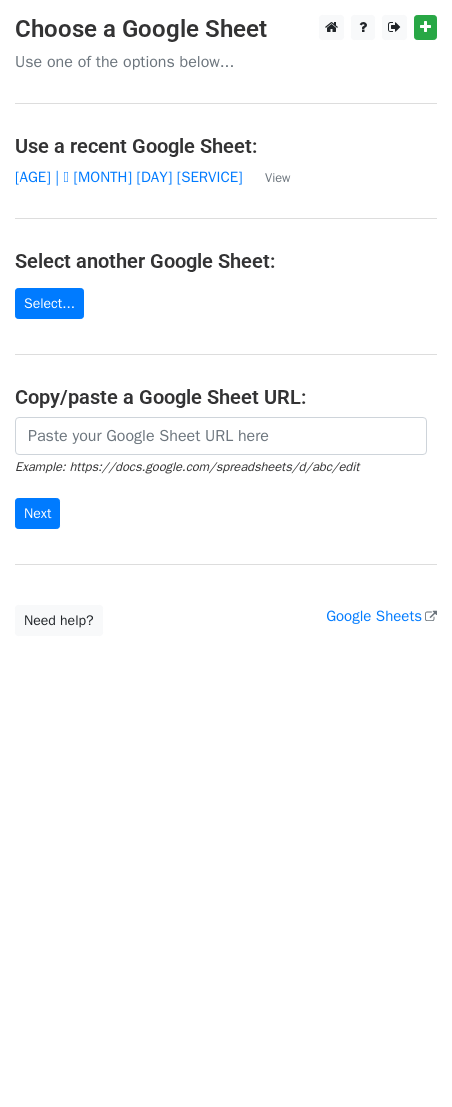 scroll, scrollTop: 0, scrollLeft: 0, axis: both 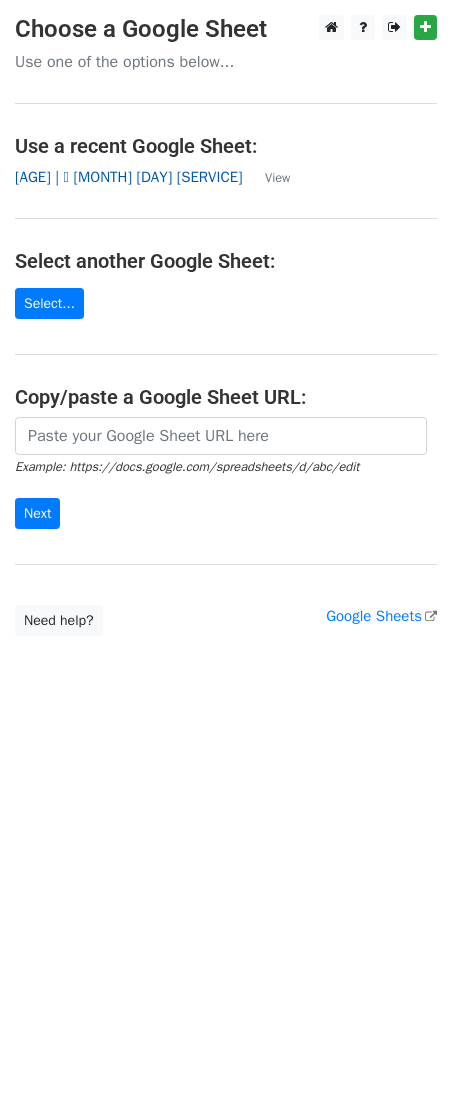 click on "19 | 🩷 JUNE 1 [Psychotherapy]" at bounding box center (129, 177) 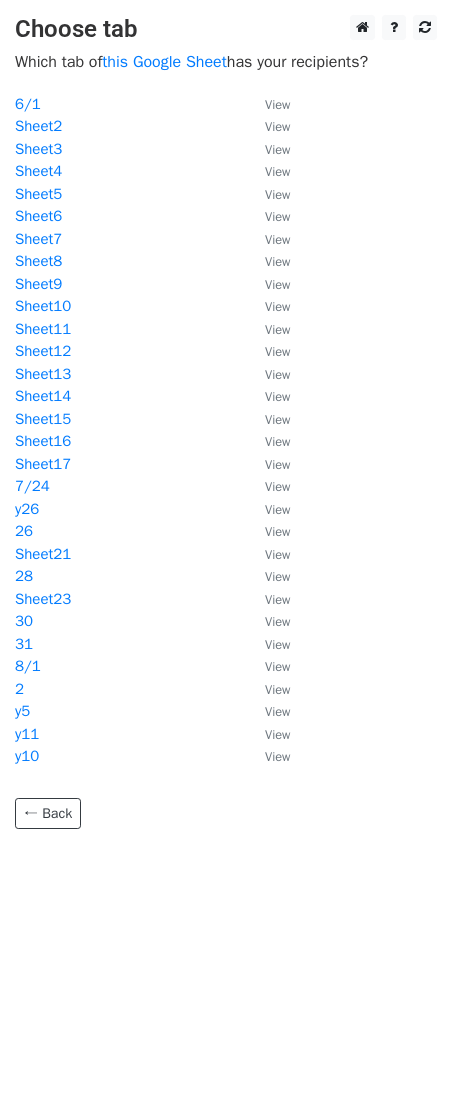 scroll, scrollTop: 0, scrollLeft: 0, axis: both 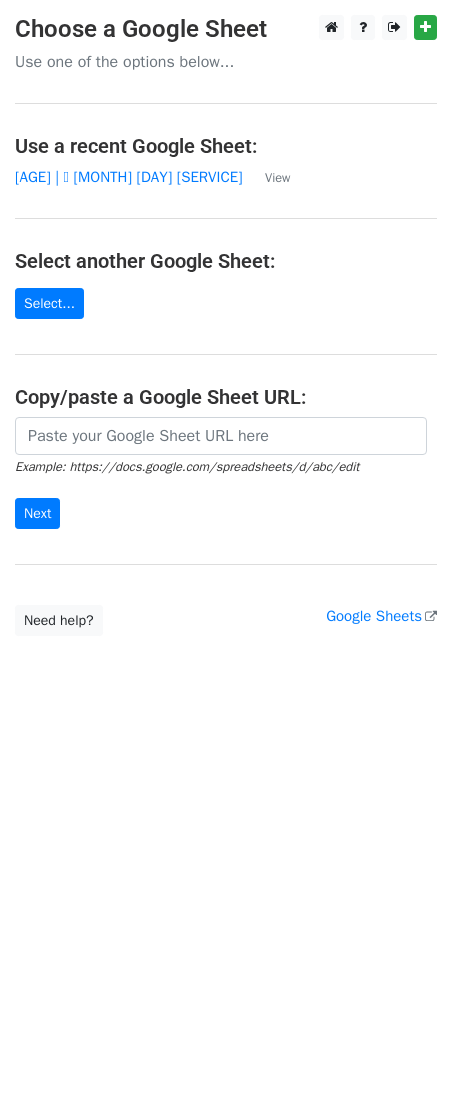 click on "Example:
https://docs.google.com/spreadsheets/d/abc/edit
Next" at bounding box center (226, 473) 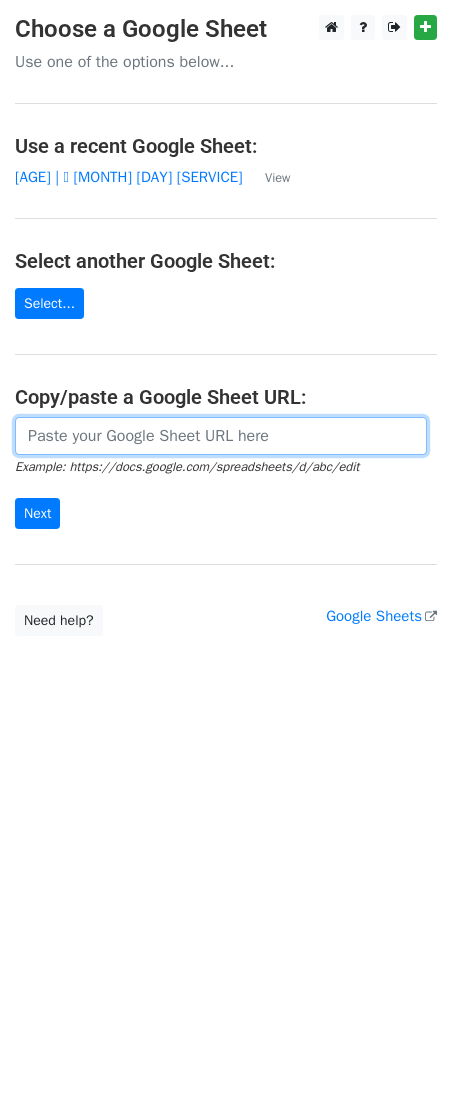 click at bounding box center (221, 436) 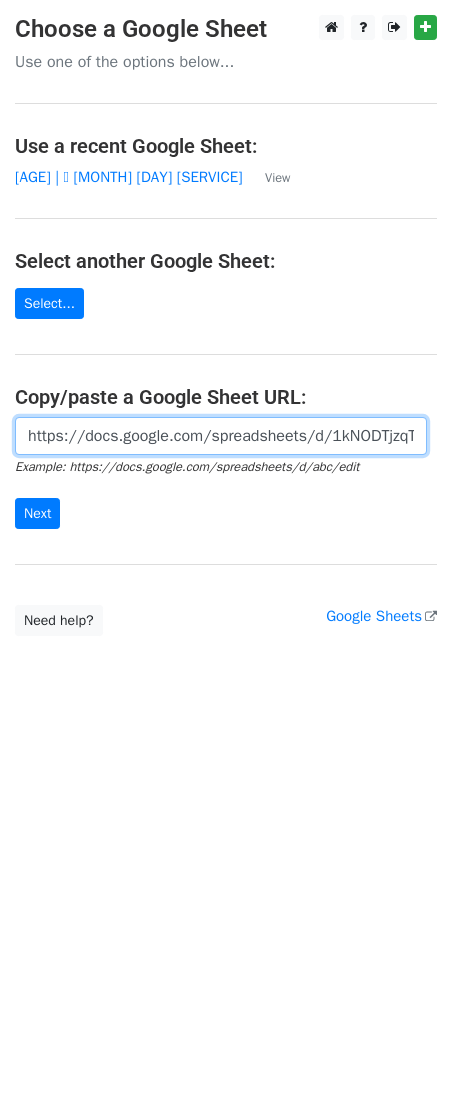 scroll, scrollTop: 0, scrollLeft: 448, axis: horizontal 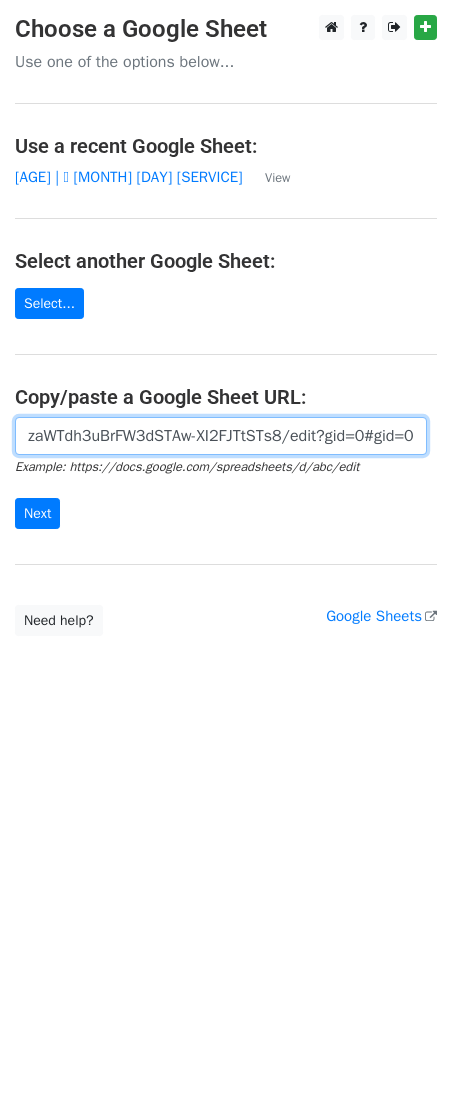 type on "https://docs.google.com/spreadsheets/d/1kNODTjzqTm_bvzaWTdh3uBrFW3dSTAw-XI2FJTtSTs8/edit?gid=0#gid=0" 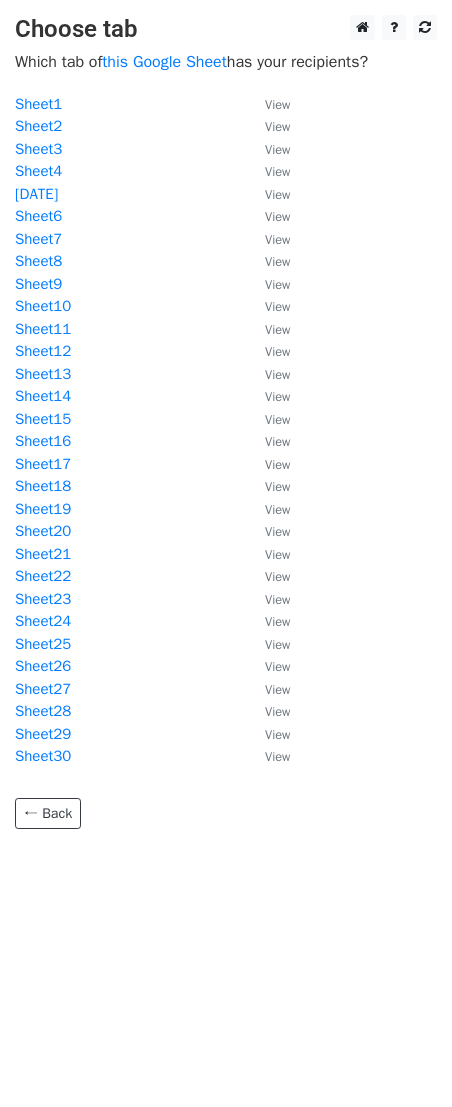scroll, scrollTop: 0, scrollLeft: 0, axis: both 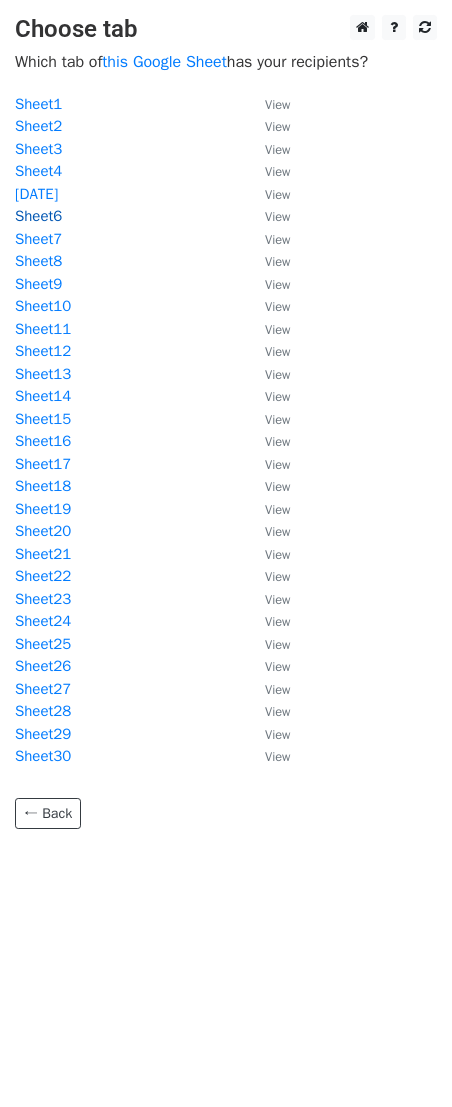 click on "Sheet6" at bounding box center [38, 216] 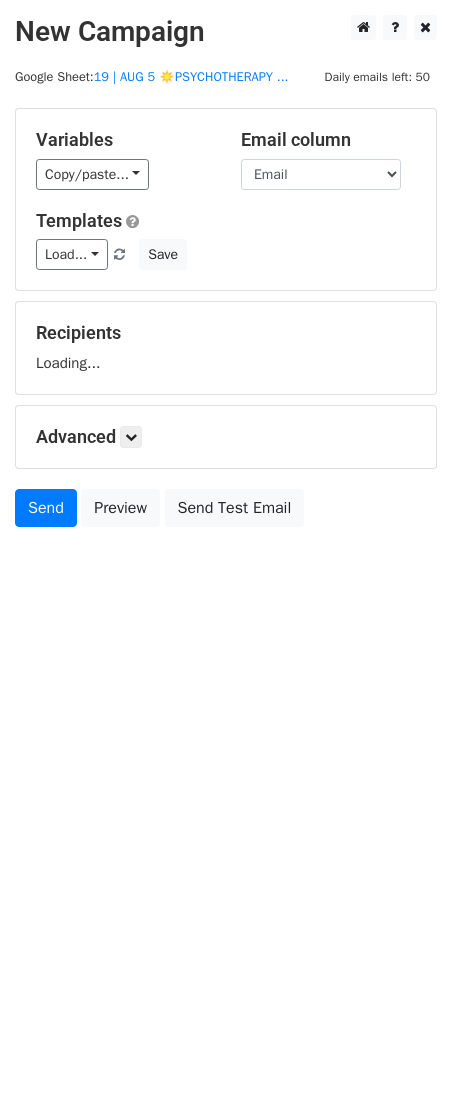 scroll, scrollTop: 0, scrollLeft: 0, axis: both 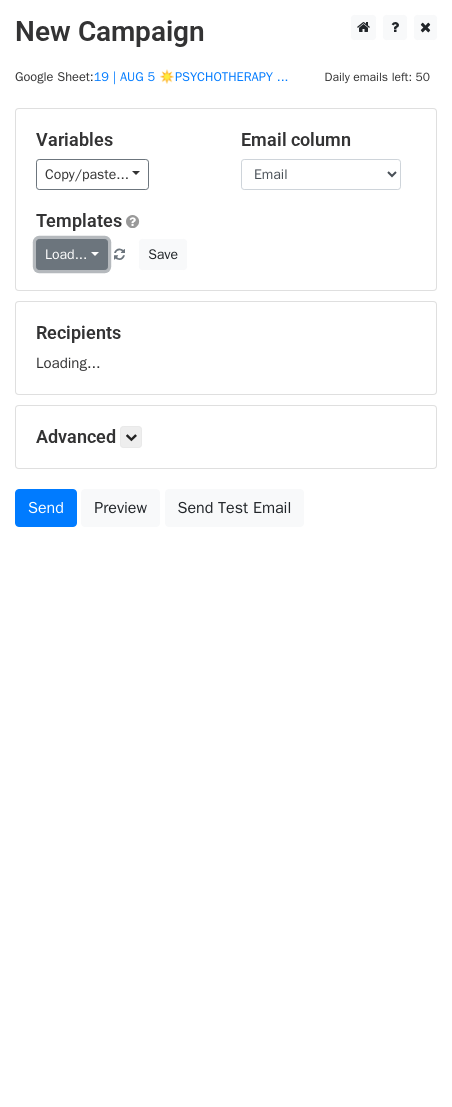 click on "Load..." at bounding box center (72, 254) 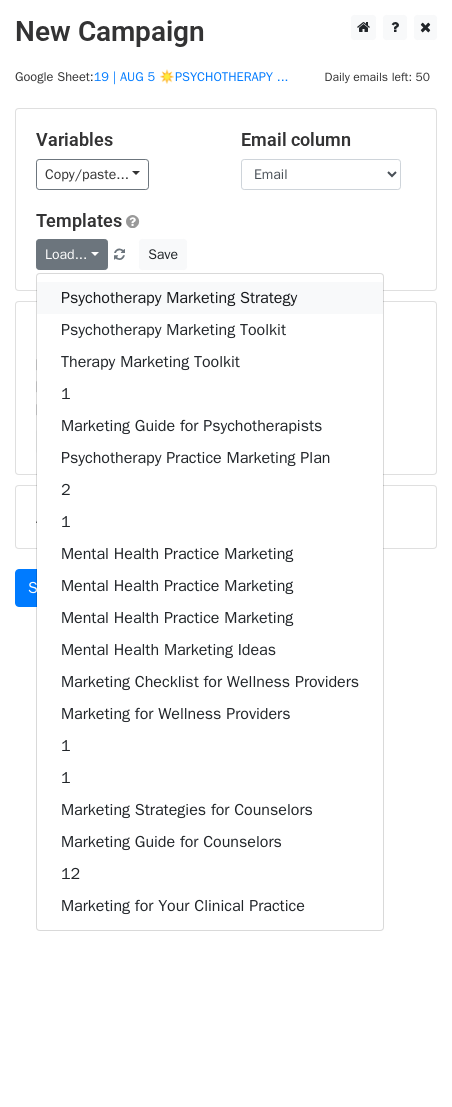 click on "Psychotherapy Marketing Strategy" at bounding box center (210, 298) 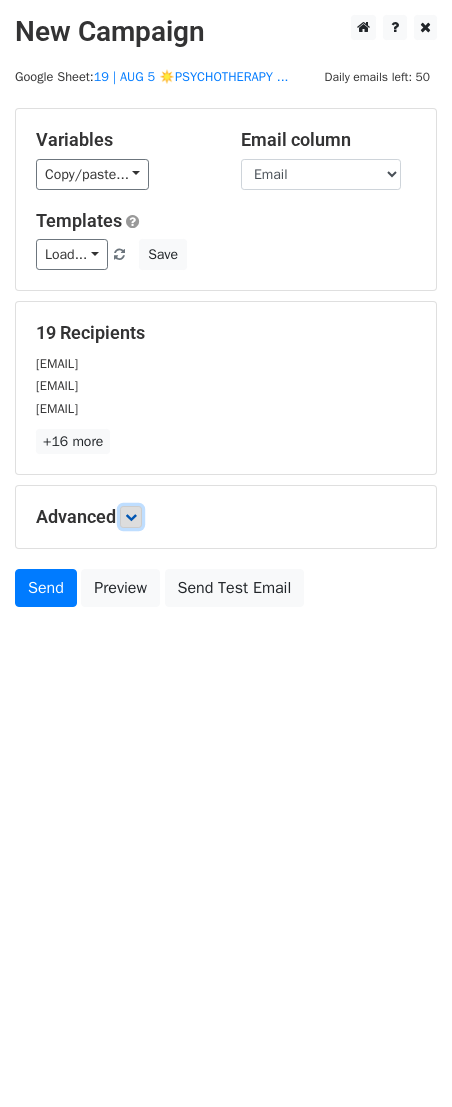 click at bounding box center [131, 517] 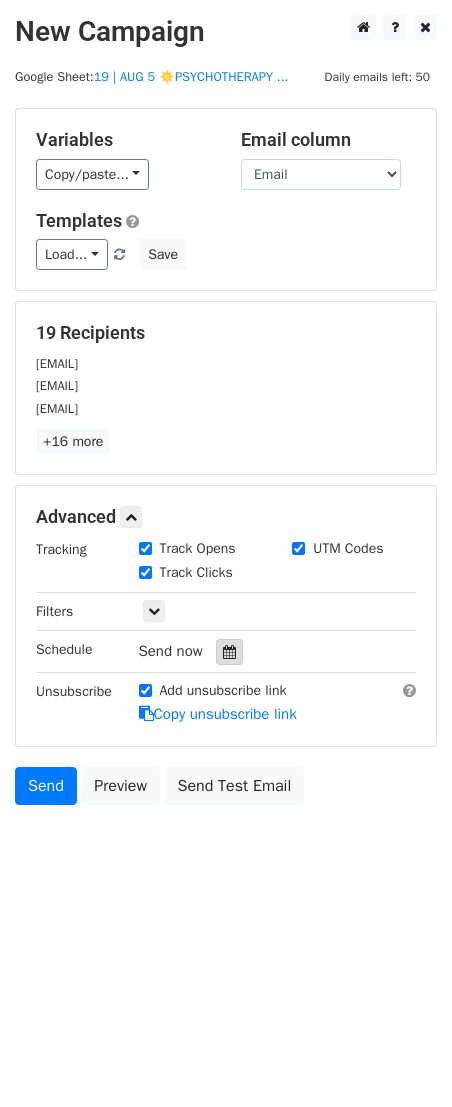 click at bounding box center (229, 652) 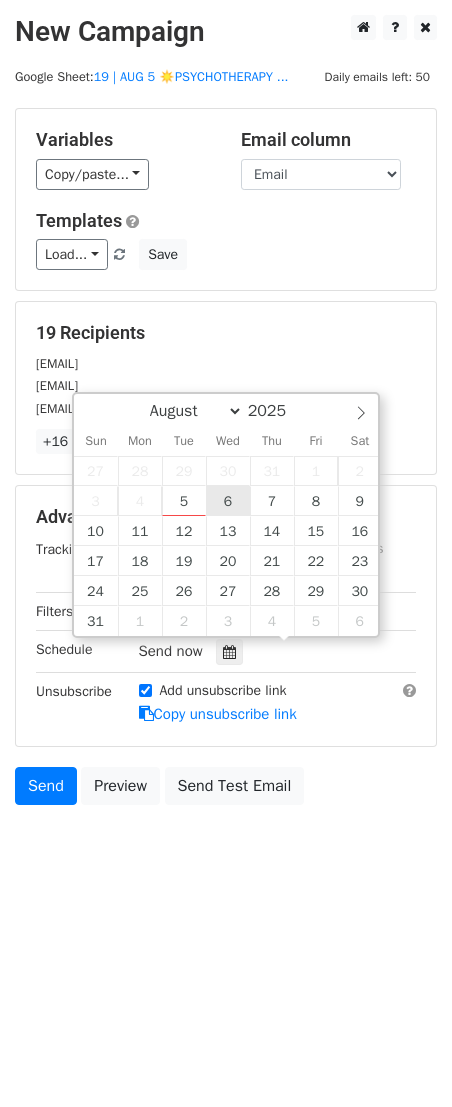 type on "2025-08-06 12:00" 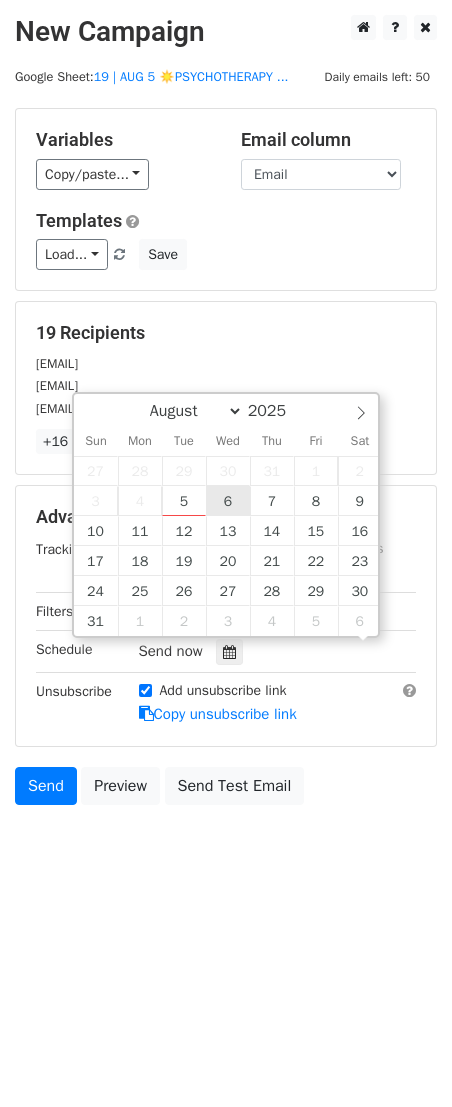 scroll, scrollTop: 0, scrollLeft: 0, axis: both 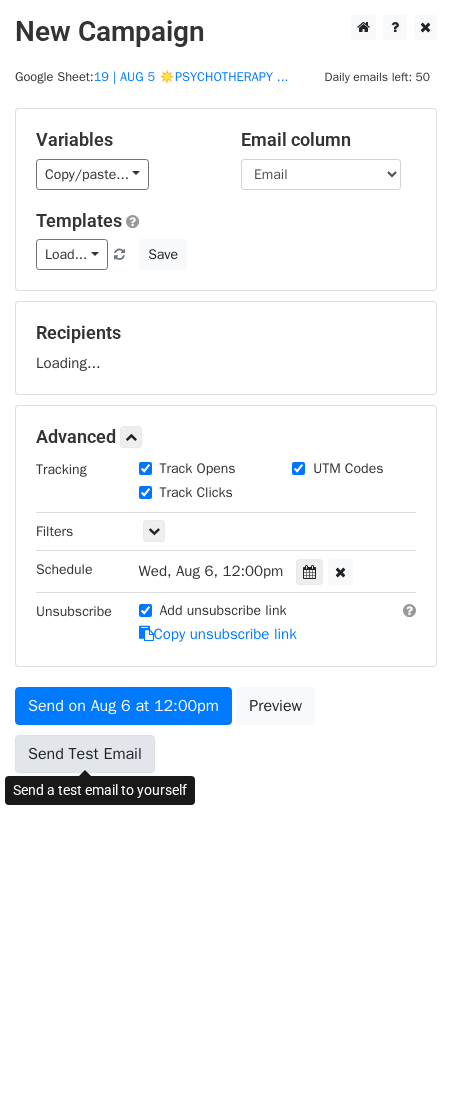 click on "Send Test Email" at bounding box center [85, 754] 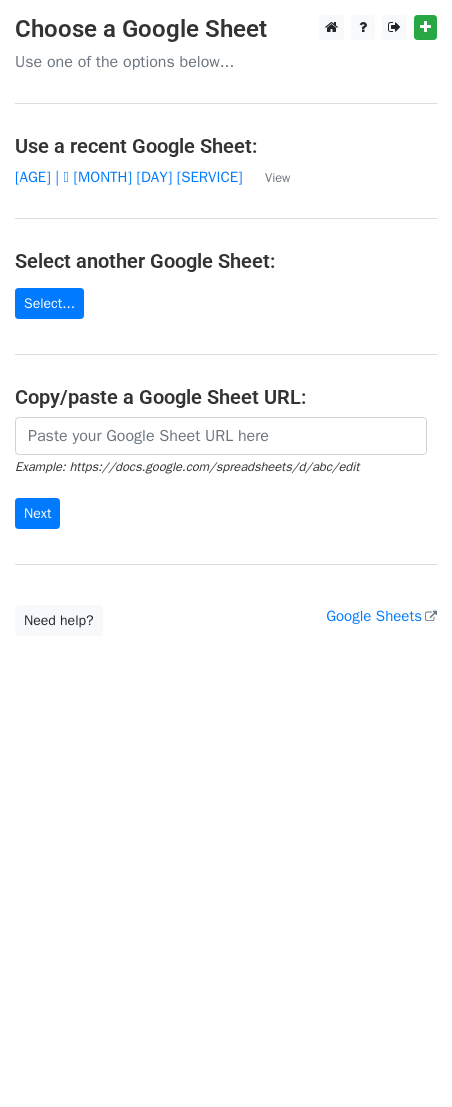 scroll, scrollTop: 0, scrollLeft: 0, axis: both 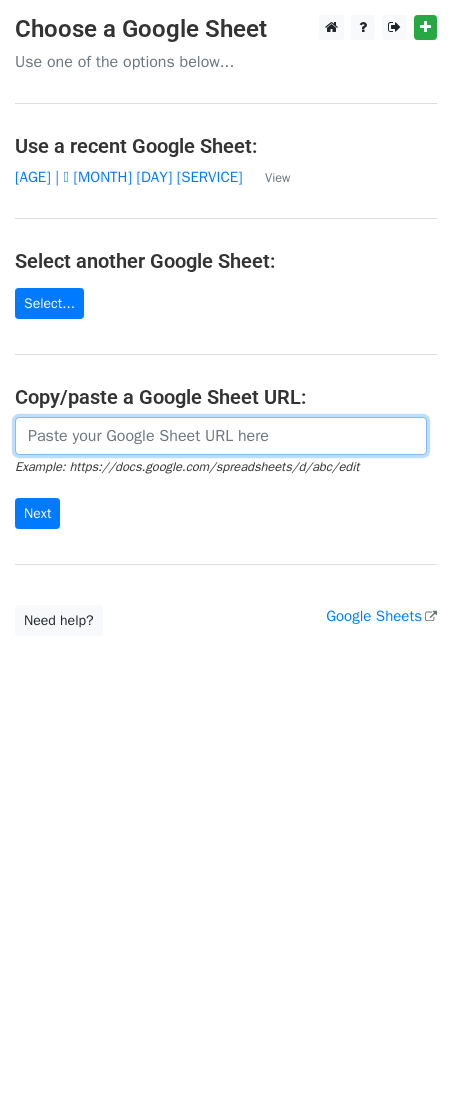 click at bounding box center [221, 436] 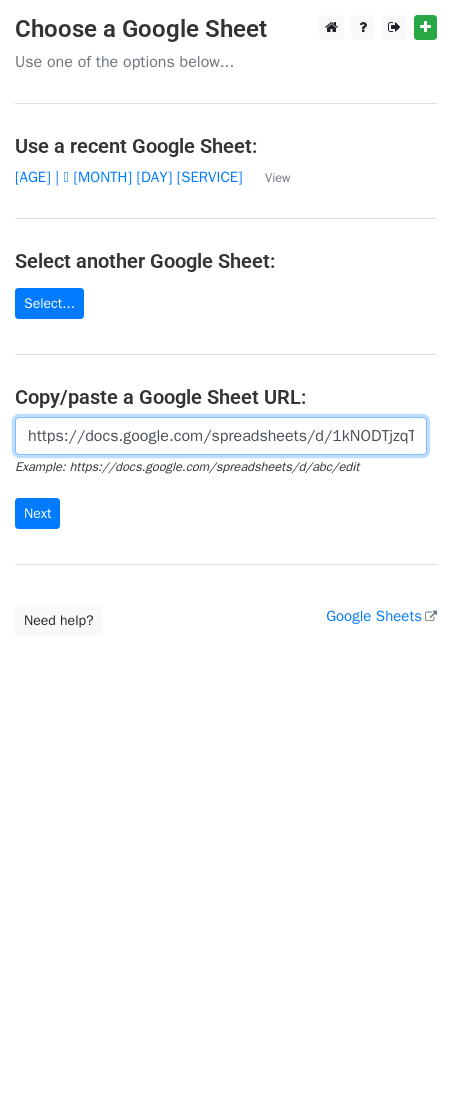 scroll, scrollTop: 0, scrollLeft: 448, axis: horizontal 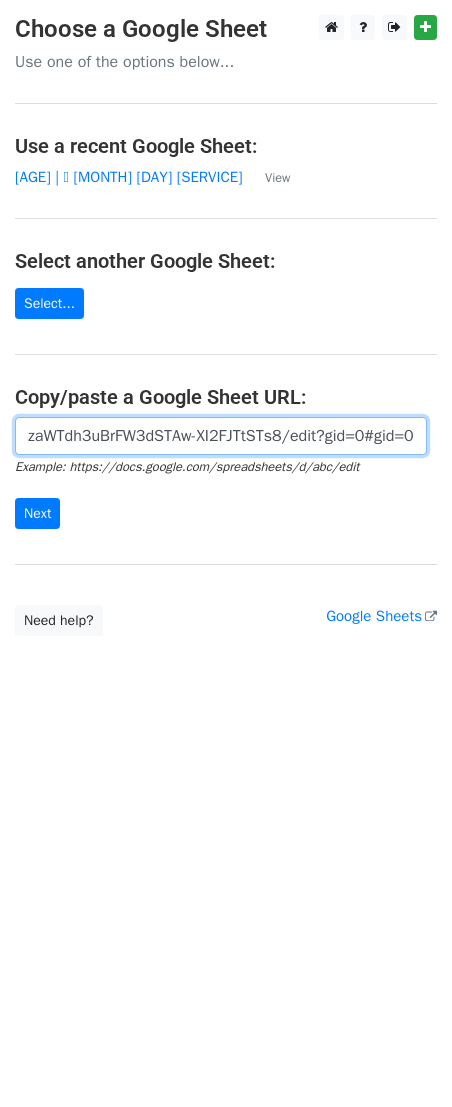 type on "https://docs.google.com/spreadsheets/d/1kNODTjzqTm_bvzaWTdh3uBrFW3dSTAw-XI2FJTtSTs8/edit?gid=0#gid=0" 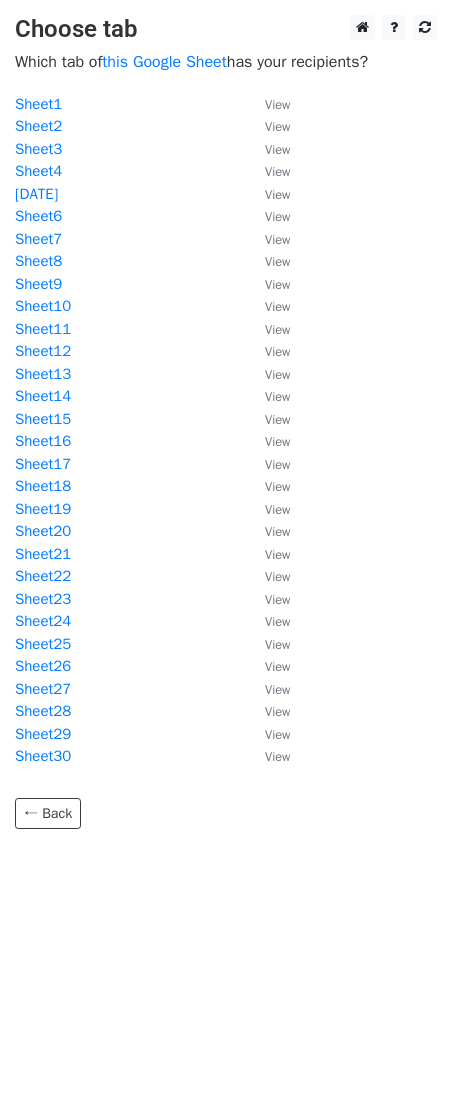 scroll, scrollTop: 0, scrollLeft: 0, axis: both 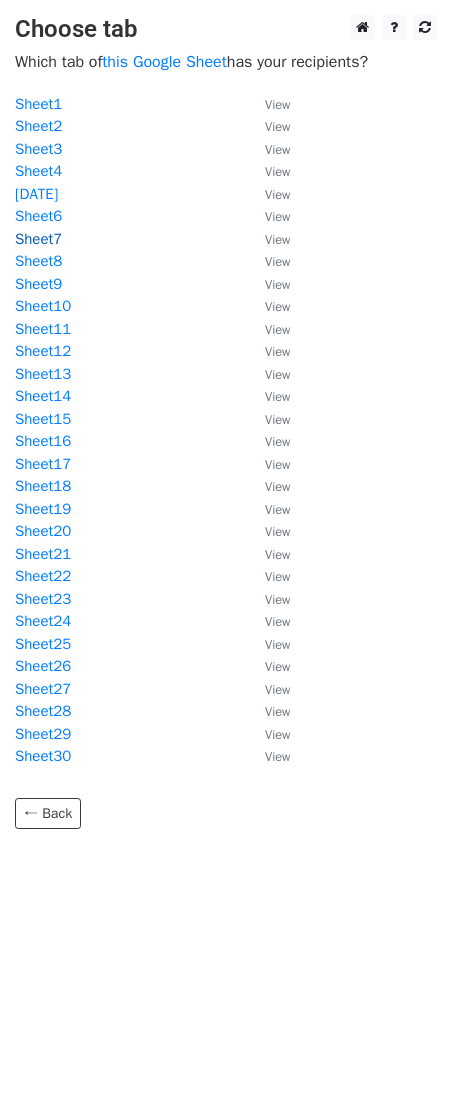 click on "Sheet7" at bounding box center (38, 239) 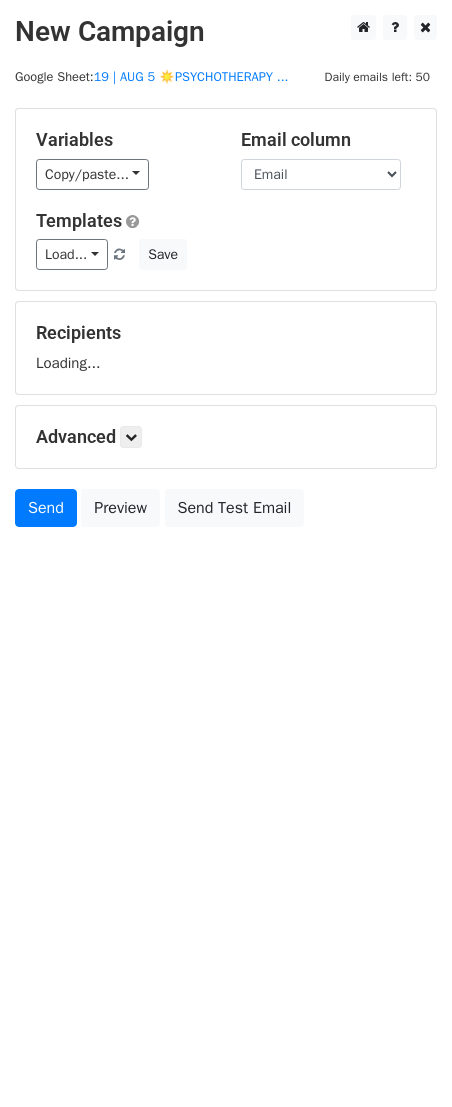scroll, scrollTop: 0, scrollLeft: 0, axis: both 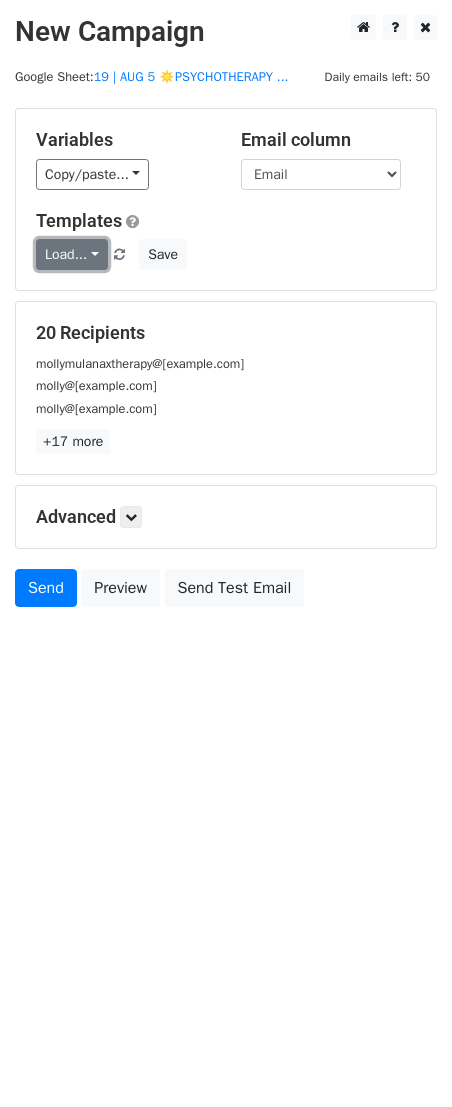 click on "Load..." at bounding box center (72, 254) 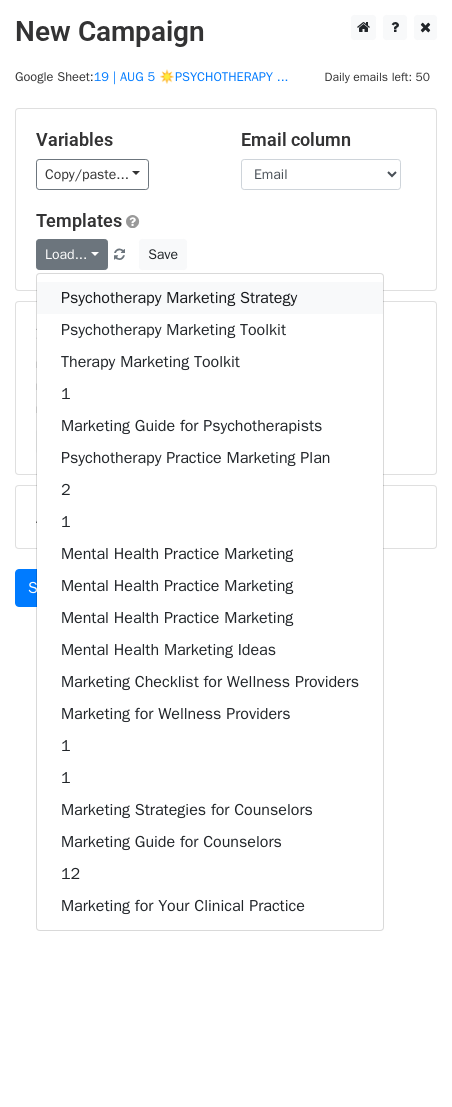 click on "Psychotherapy Marketing Strategy" at bounding box center [210, 298] 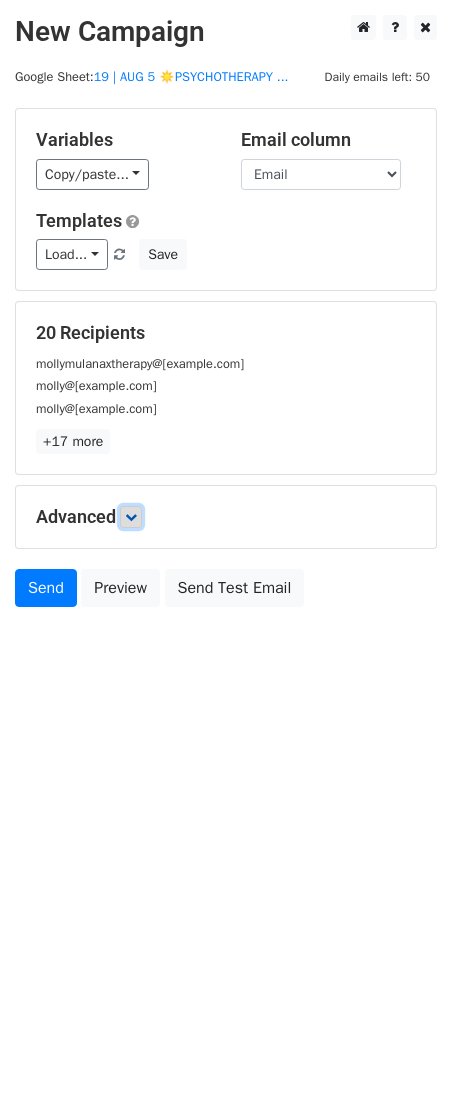 click at bounding box center [131, 517] 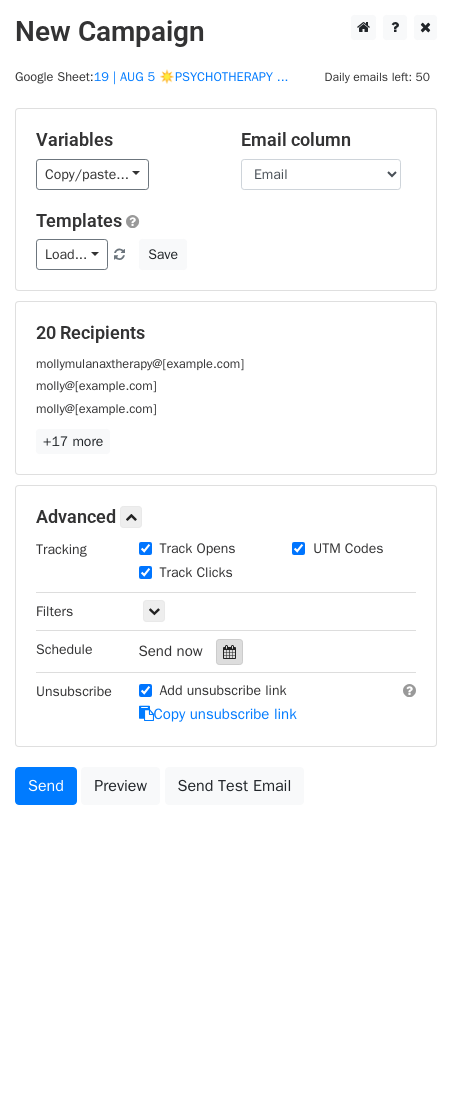 click at bounding box center [229, 652] 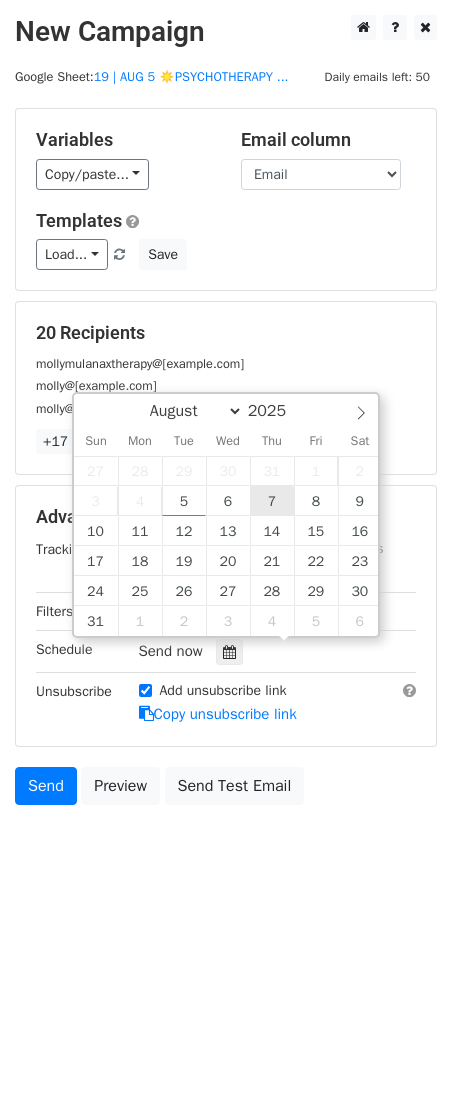 type on "2025-08-07 12:00" 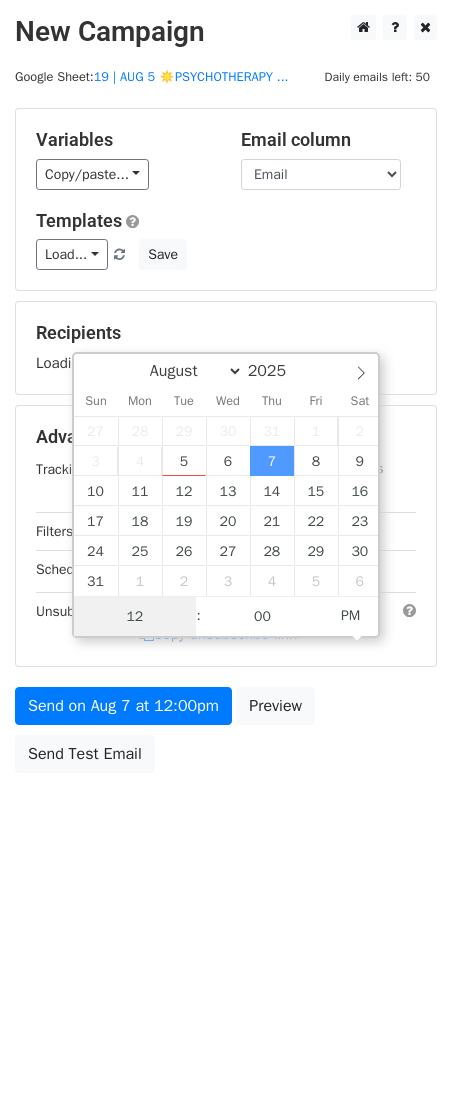 scroll, scrollTop: 0, scrollLeft: 0, axis: both 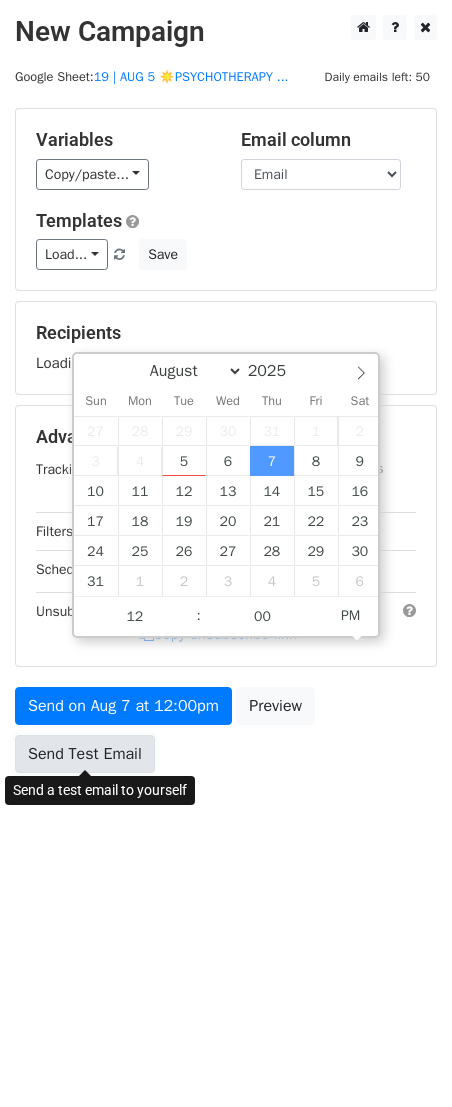 click on "Send Test Email" at bounding box center (85, 754) 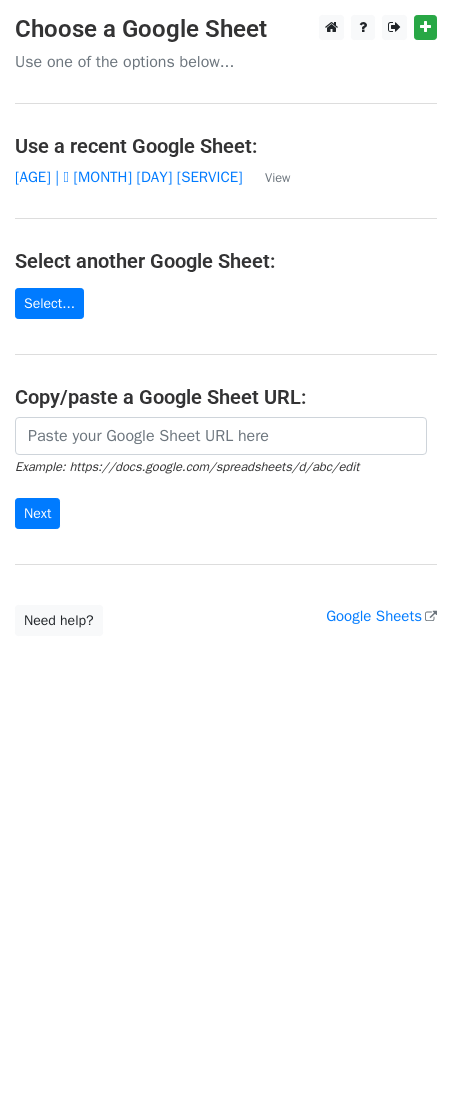 scroll, scrollTop: 0, scrollLeft: 0, axis: both 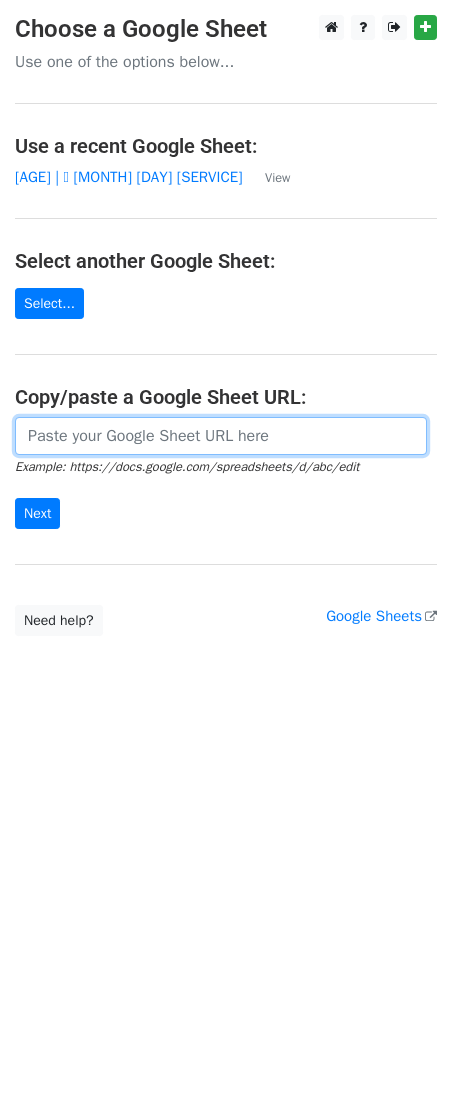 click at bounding box center [221, 436] 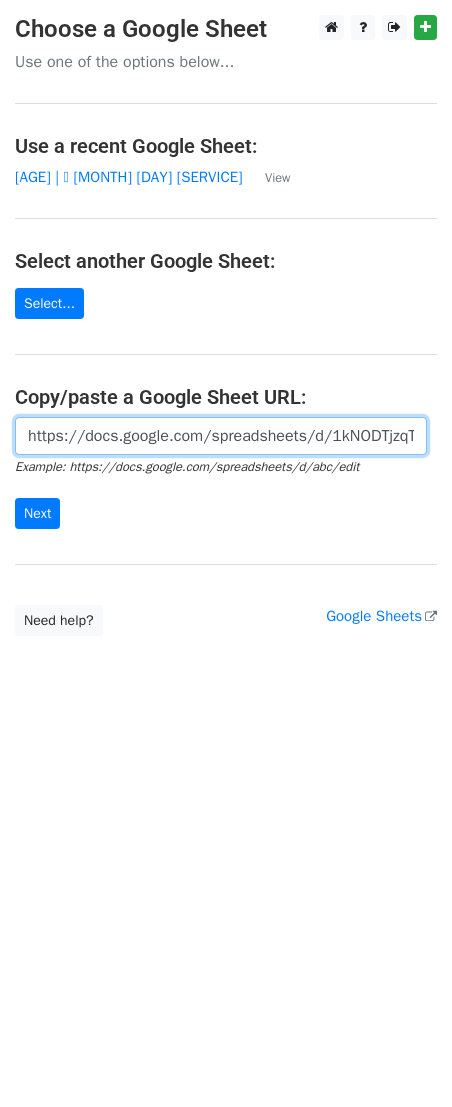 scroll, scrollTop: 0, scrollLeft: 448, axis: horizontal 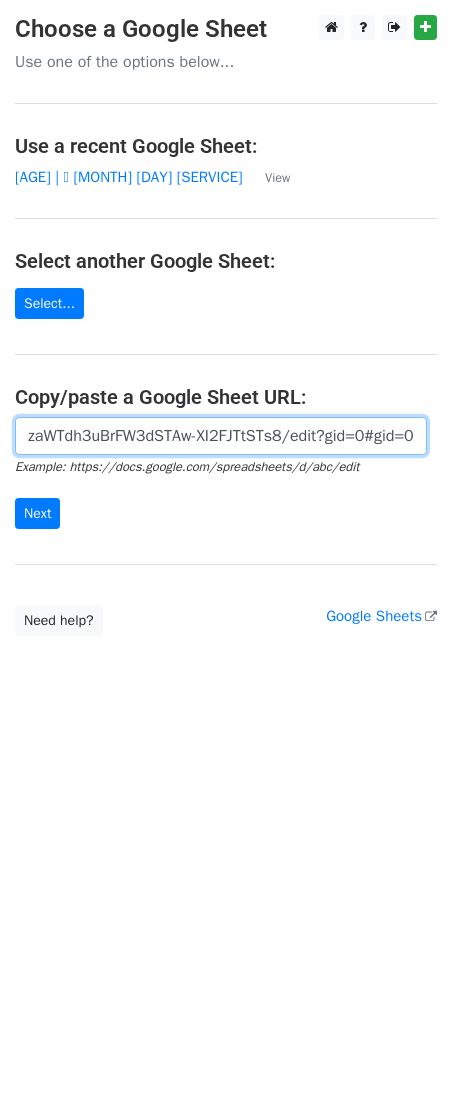 type on "https://docs.google.com/spreadsheets/d/1kNODTjzqTm_bvzaWTdh3uBrFW3dSTAw-XI2FJTtSTs8/edit?gid=0#gid=0" 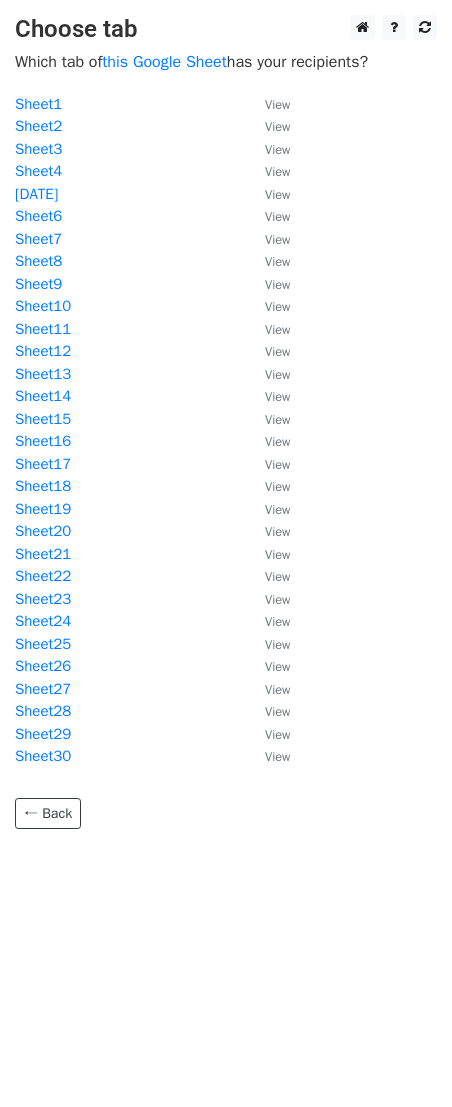 scroll, scrollTop: 0, scrollLeft: 0, axis: both 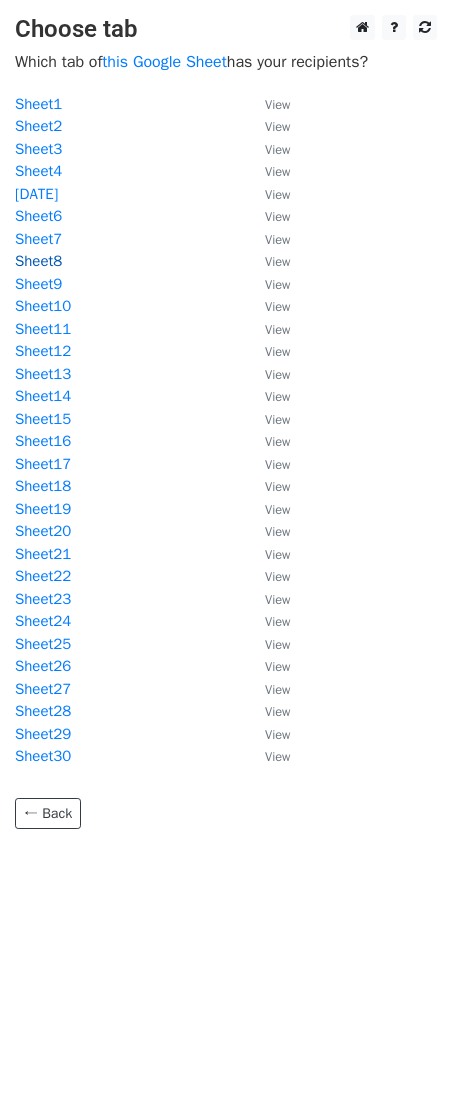 click on "Sheet8" at bounding box center [38, 261] 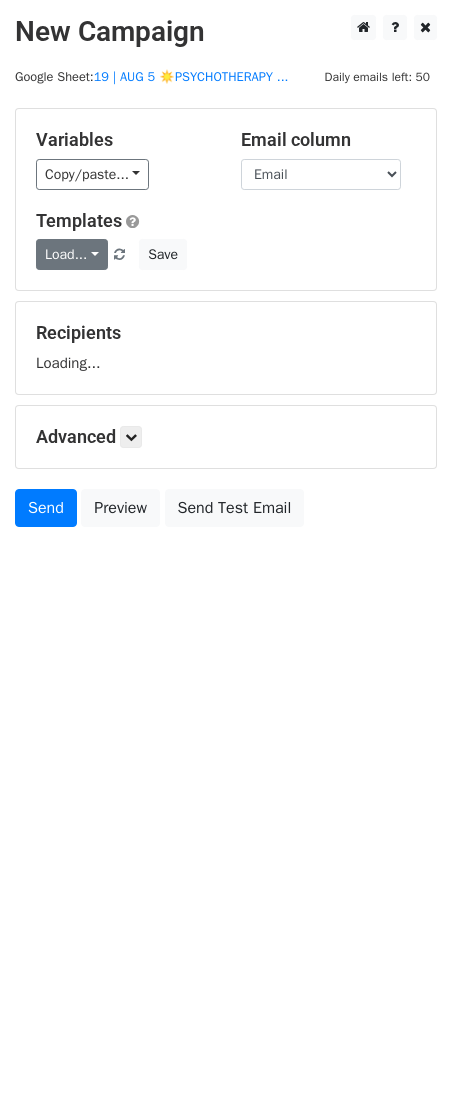 scroll, scrollTop: 0, scrollLeft: 0, axis: both 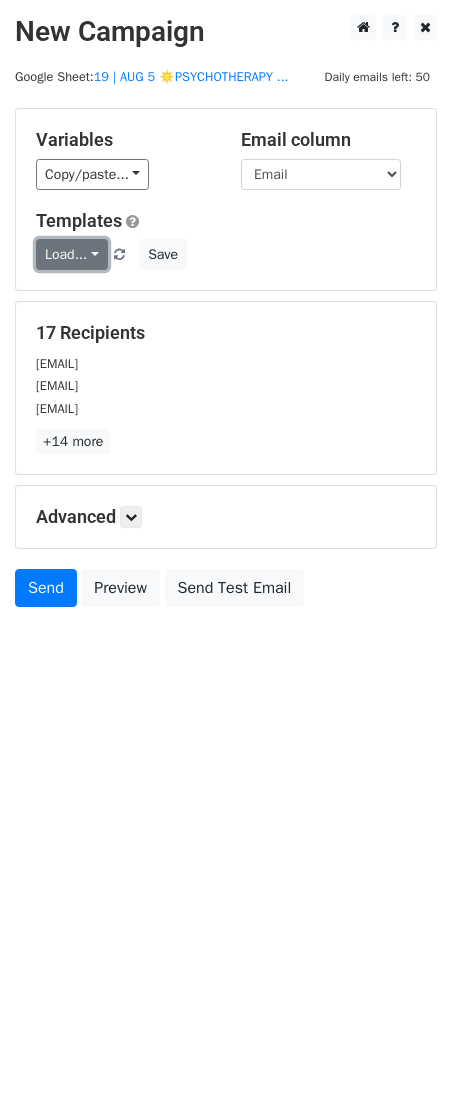click on "Load..." at bounding box center (72, 254) 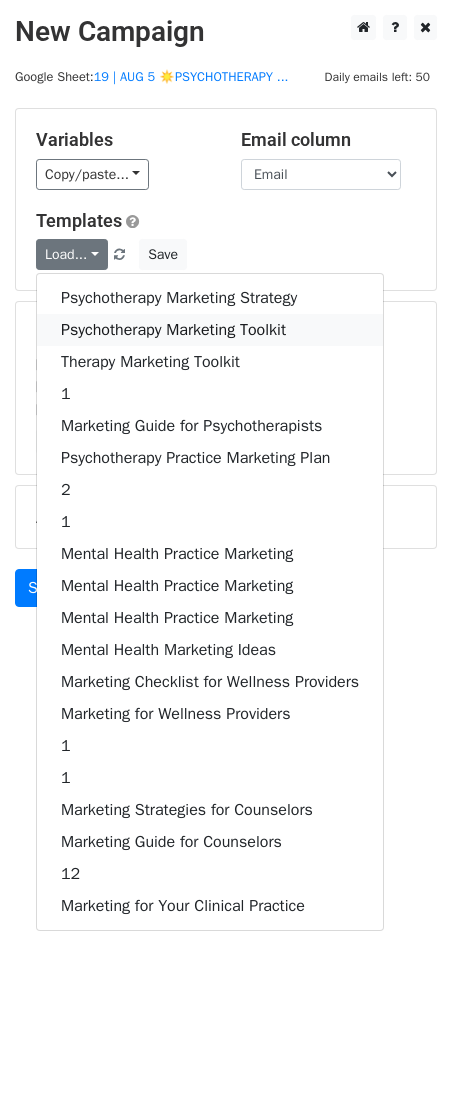 click on "Psychotherapy Marketing Toolkit" at bounding box center [210, 330] 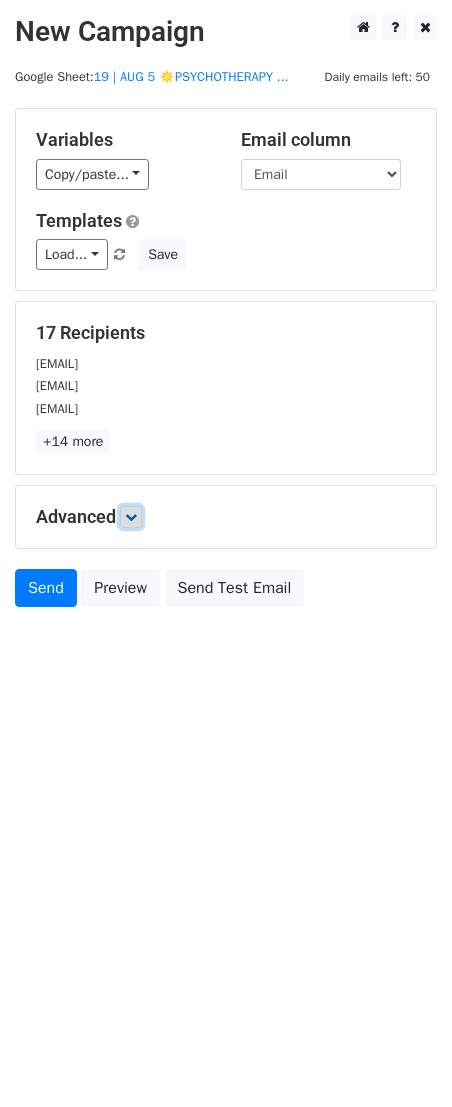 click at bounding box center [131, 517] 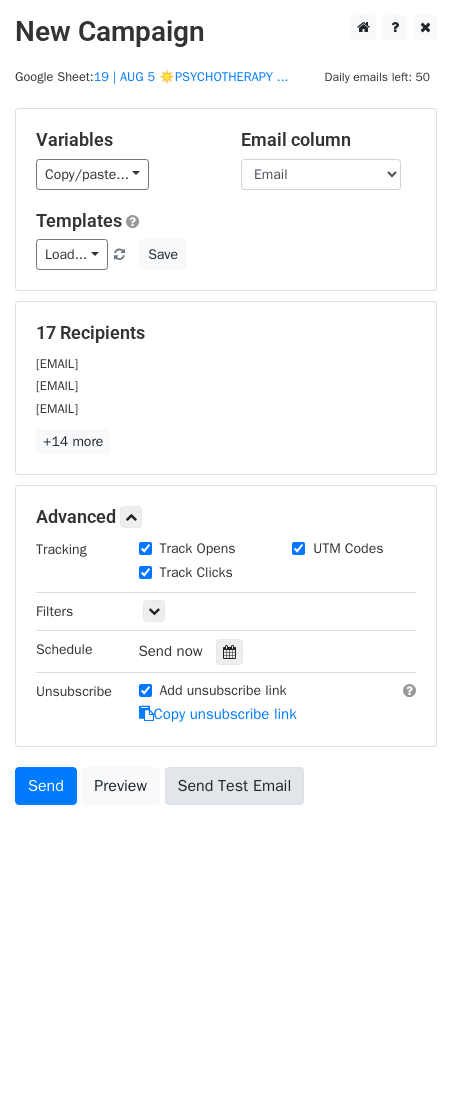 click at bounding box center [229, 652] 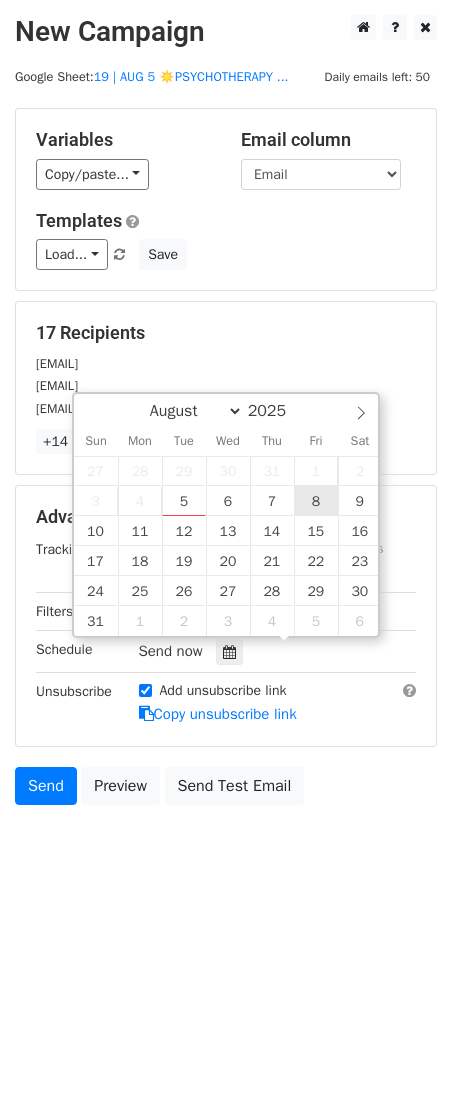type on "2025-08-08 12:00" 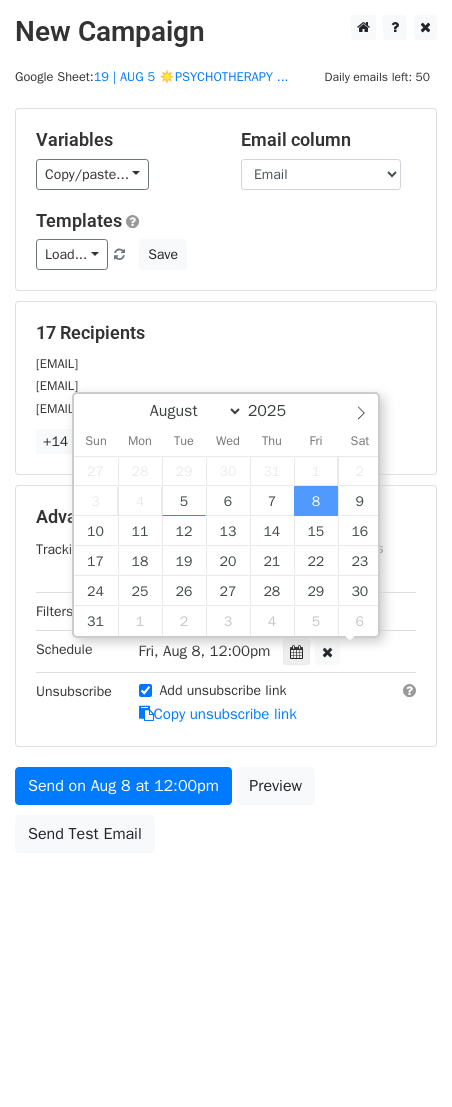 scroll, scrollTop: 0, scrollLeft: 0, axis: both 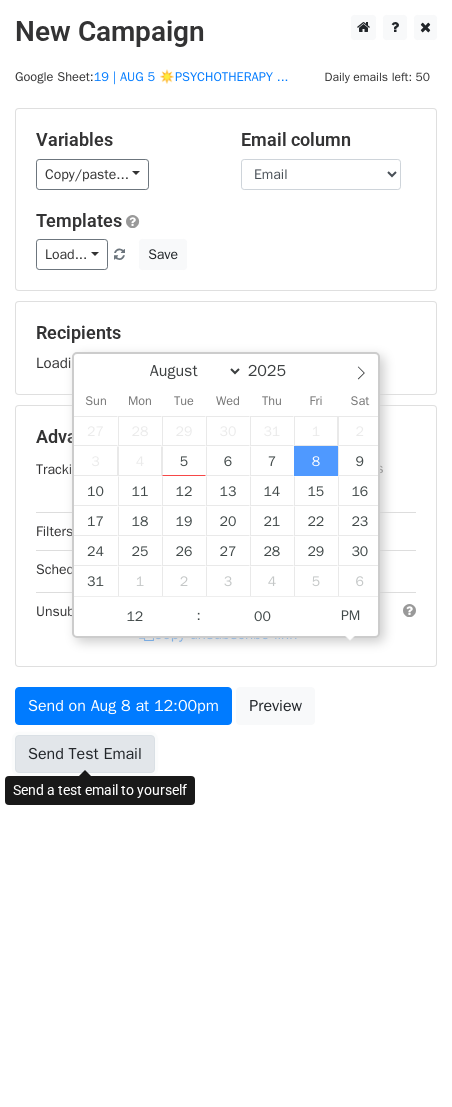 click on "Send Test Email" at bounding box center [85, 754] 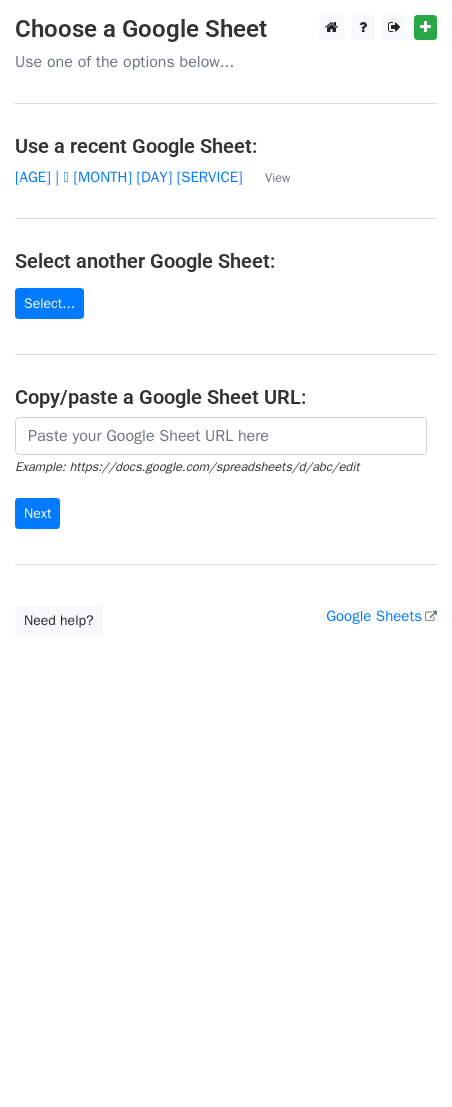 scroll, scrollTop: 0, scrollLeft: 0, axis: both 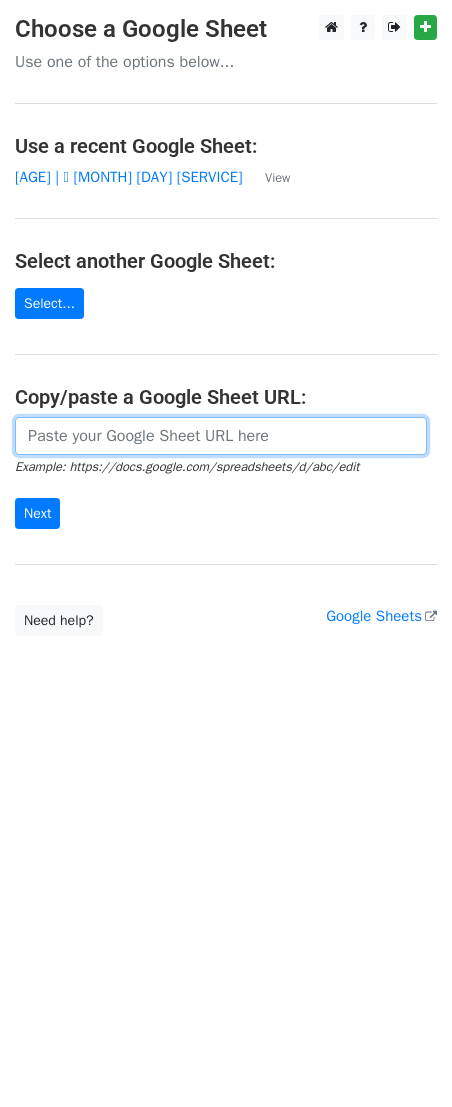 click at bounding box center (221, 436) 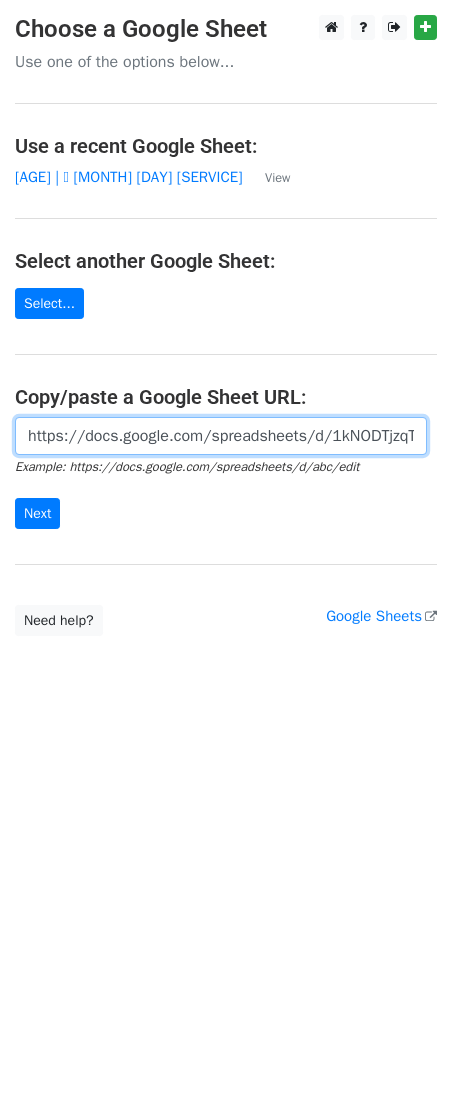 scroll, scrollTop: 0, scrollLeft: 448, axis: horizontal 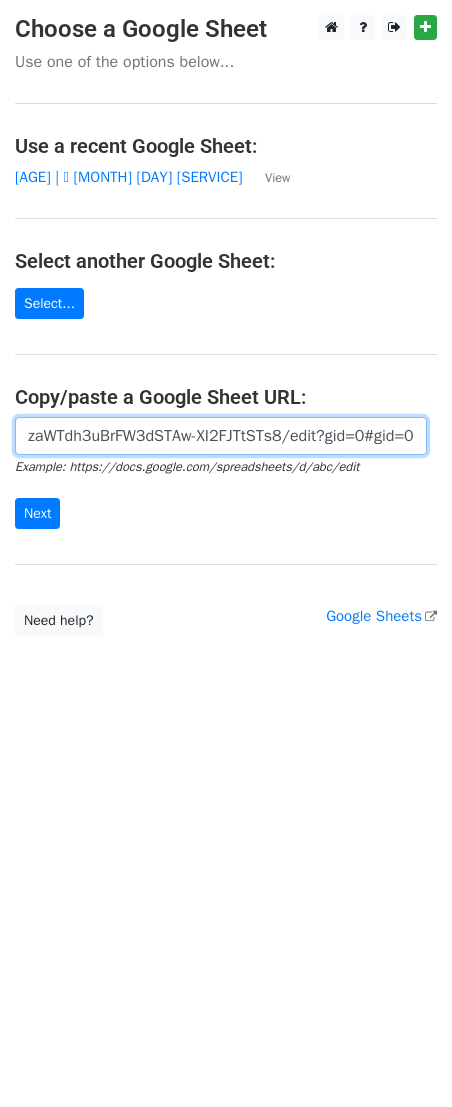 type on "https://docs.google.com/spreadsheets/d/1kNODTjzqTm_bvzaWTdh3uBrFW3dSTAw-XI2FJTtSTs8/edit?gid=0#gid=0" 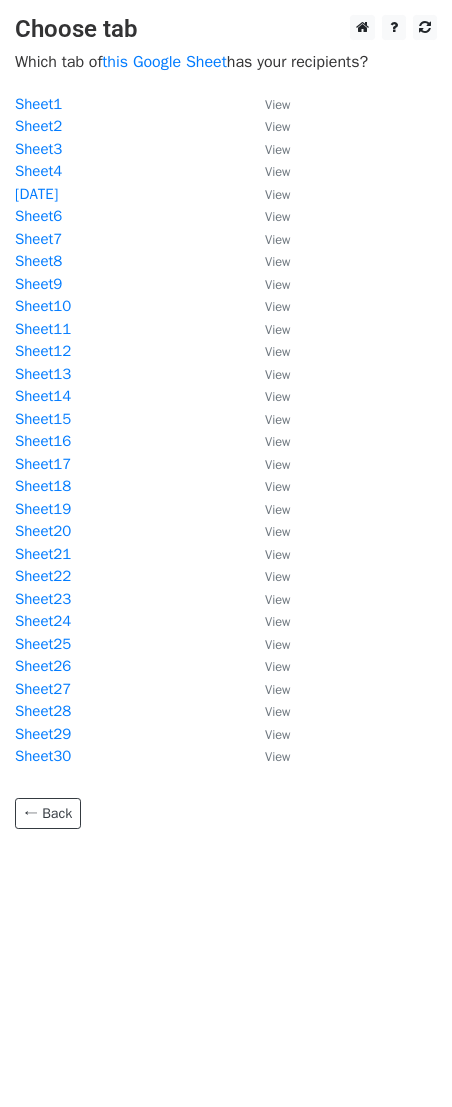 scroll, scrollTop: 0, scrollLeft: 0, axis: both 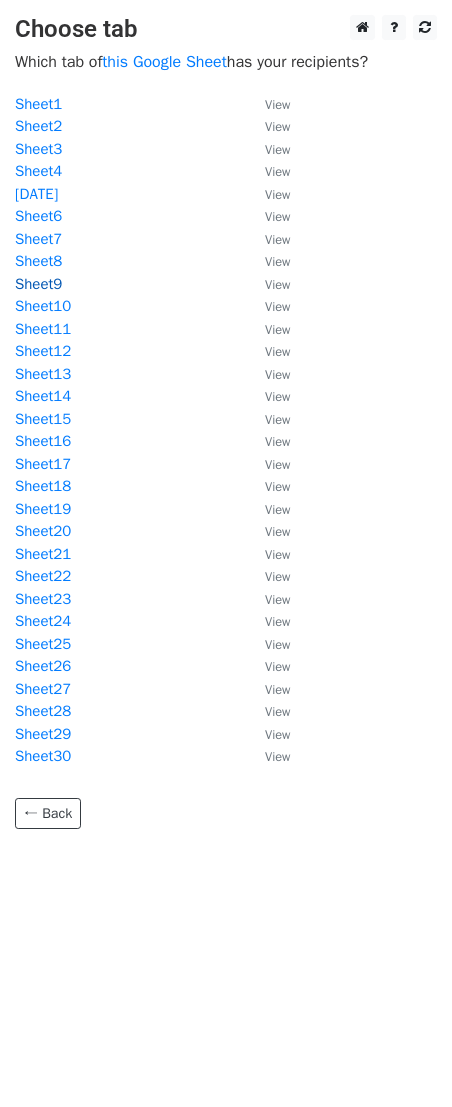 click on "Sheet9" at bounding box center (38, 284) 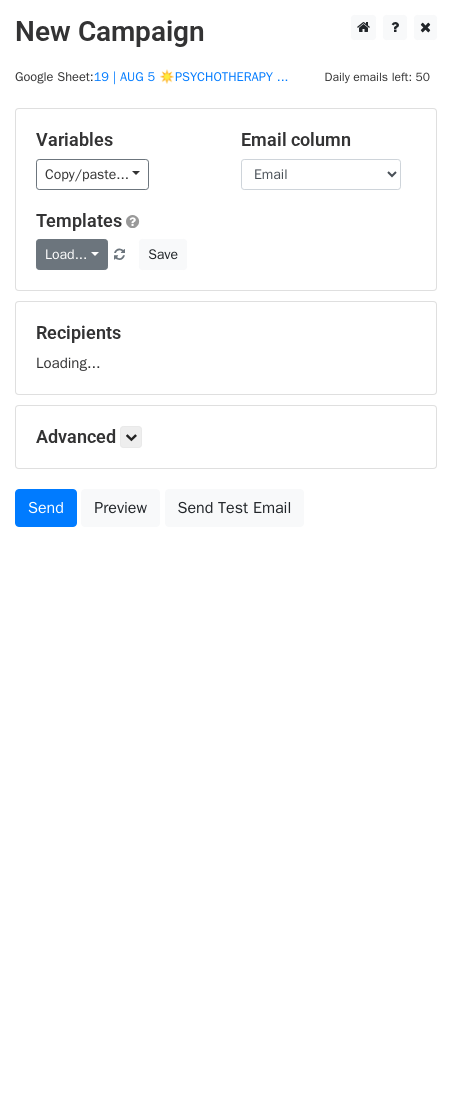 scroll, scrollTop: 0, scrollLeft: 0, axis: both 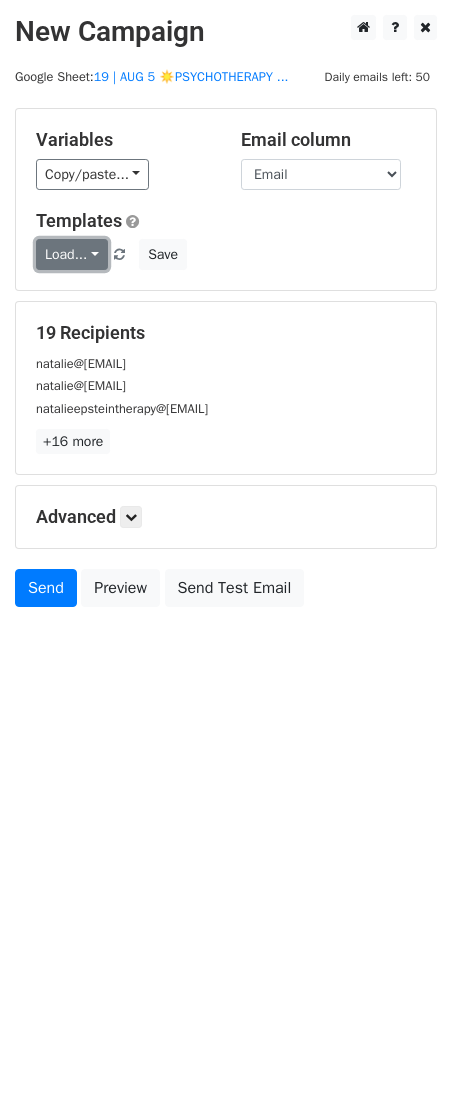 click on "Load..." at bounding box center (72, 254) 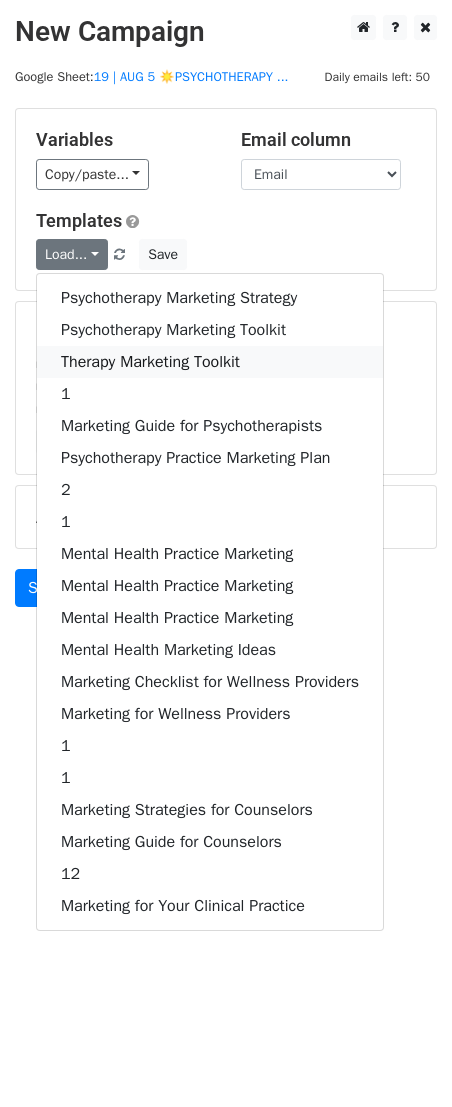 click on "Therapy Marketing Toolkit" at bounding box center (210, 362) 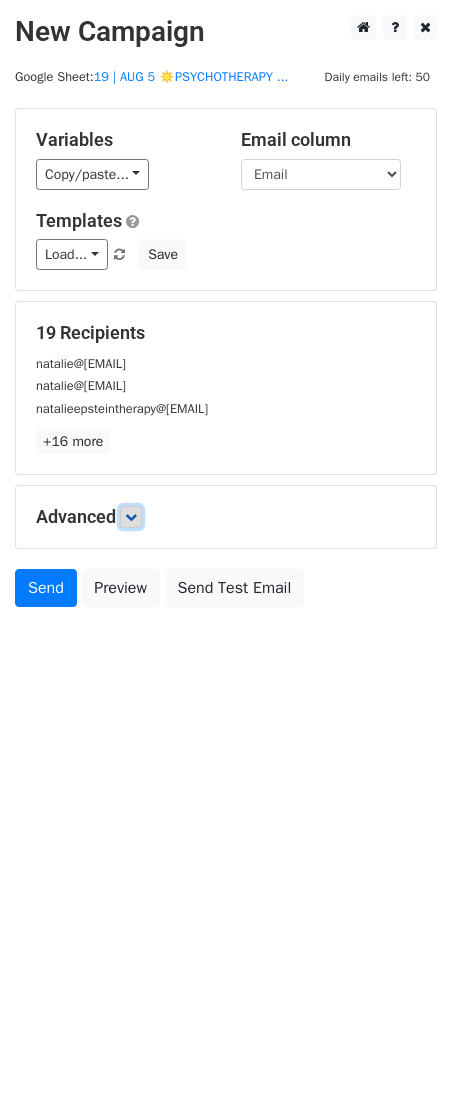 click at bounding box center (131, 517) 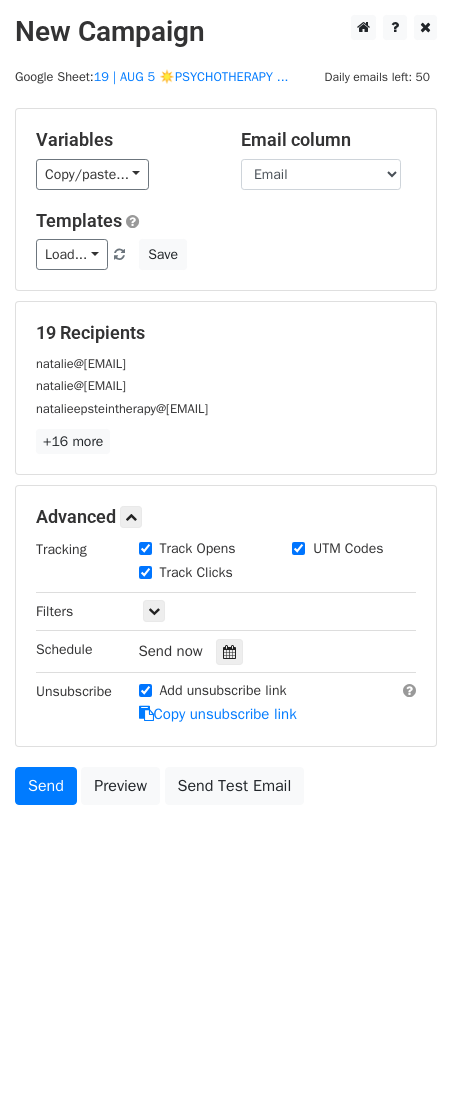 click at bounding box center (229, 652) 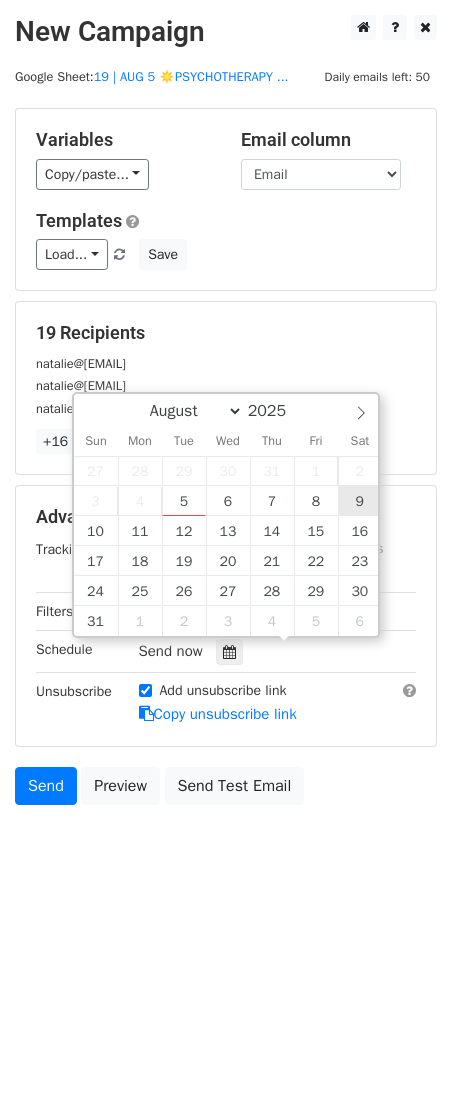 type on "2025-08-09 12:00" 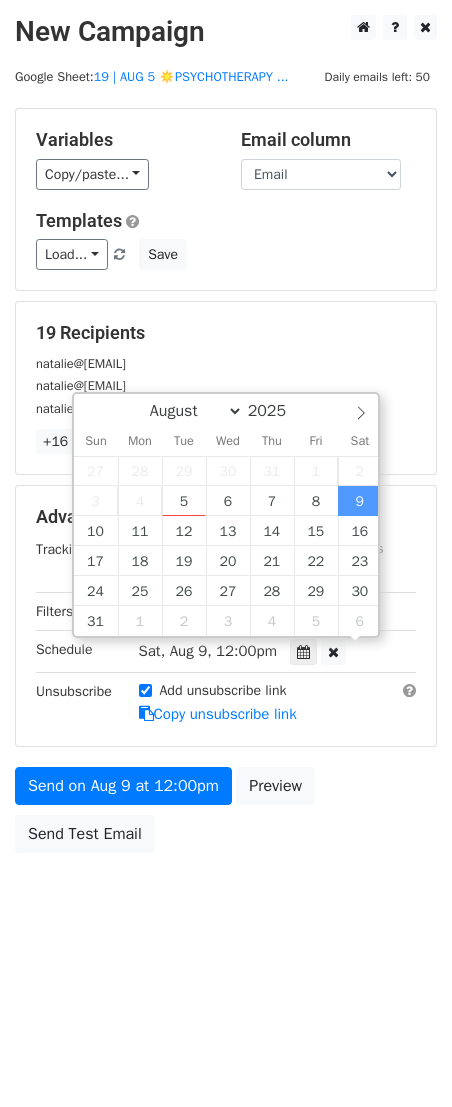 scroll, scrollTop: 0, scrollLeft: 0, axis: both 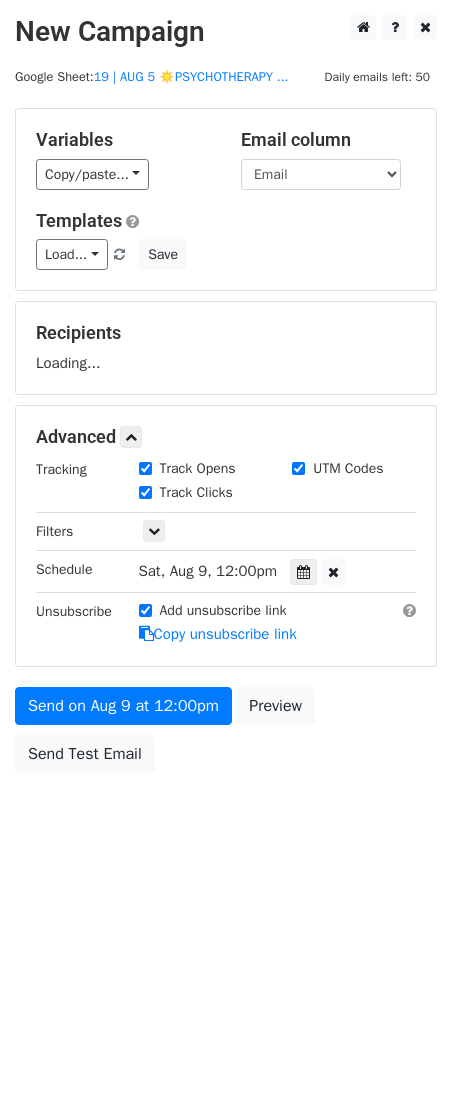 click on "Send on Aug 9 at 12:00pm
Preview
Send Test Email" at bounding box center (226, 735) 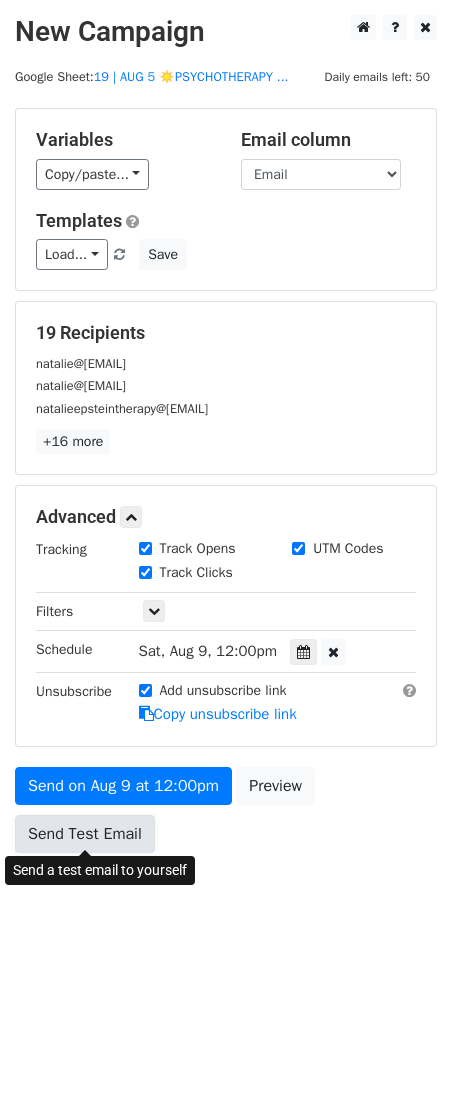 click on "Send Test Email" at bounding box center (85, 834) 